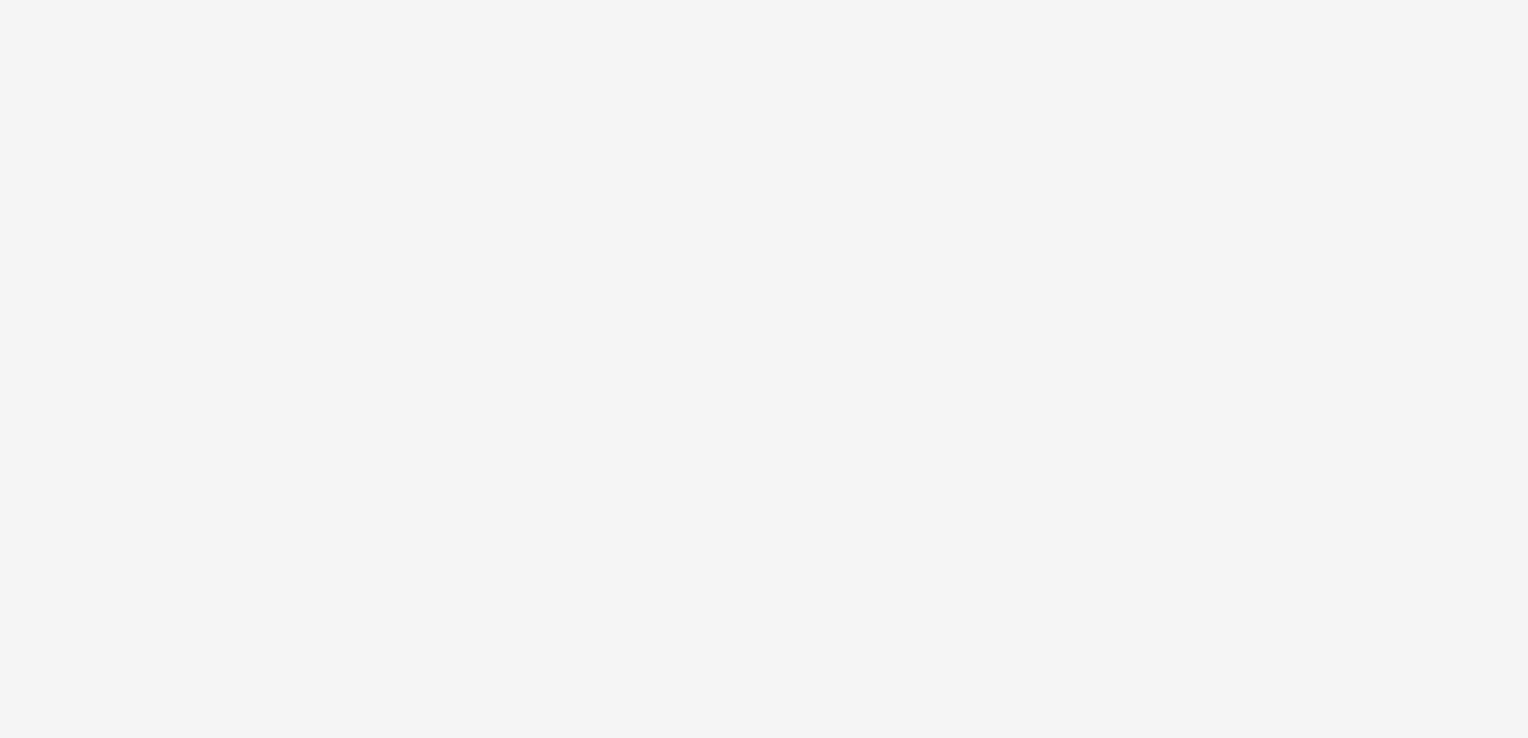 scroll, scrollTop: 0, scrollLeft: 0, axis: both 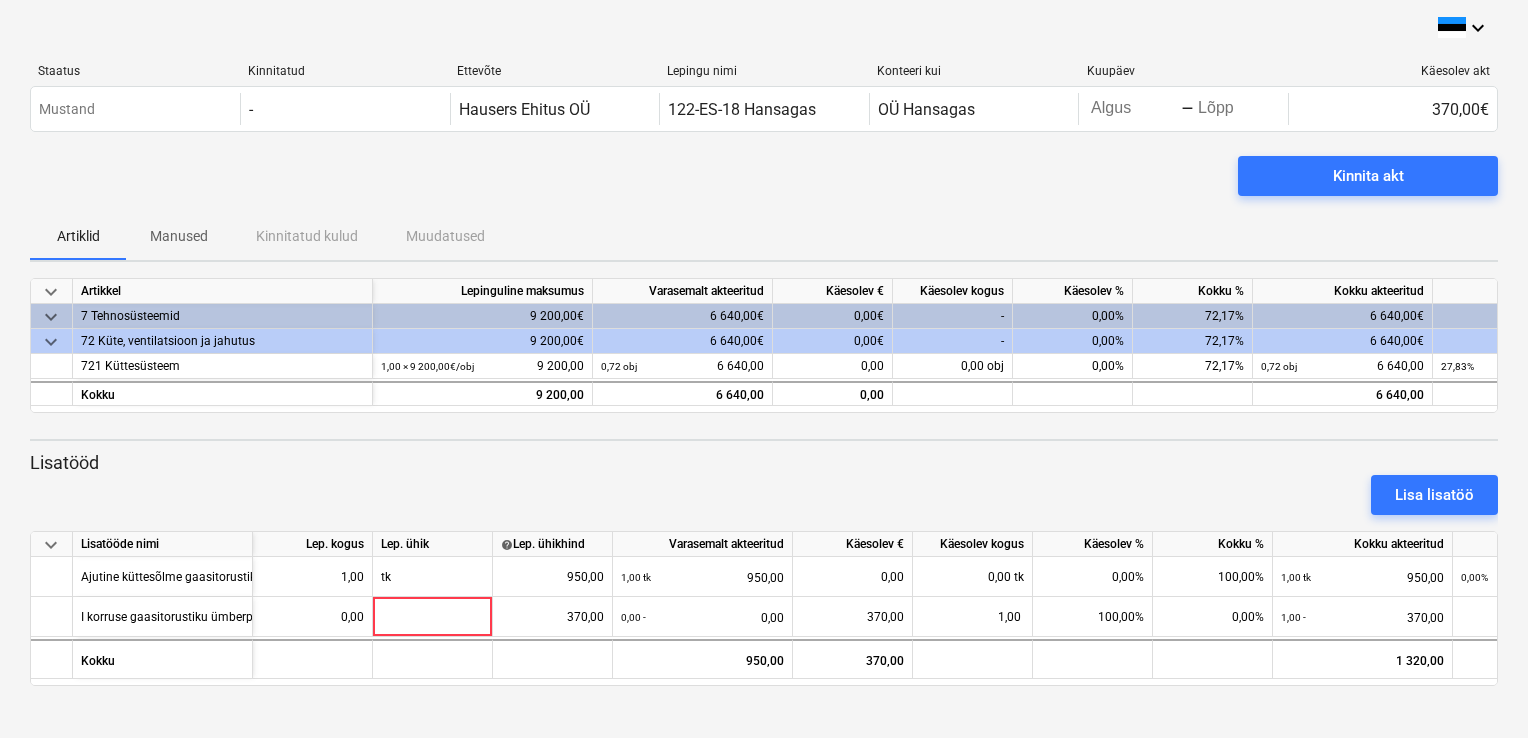 click on "0,00%" at bounding box center (1073, 316) 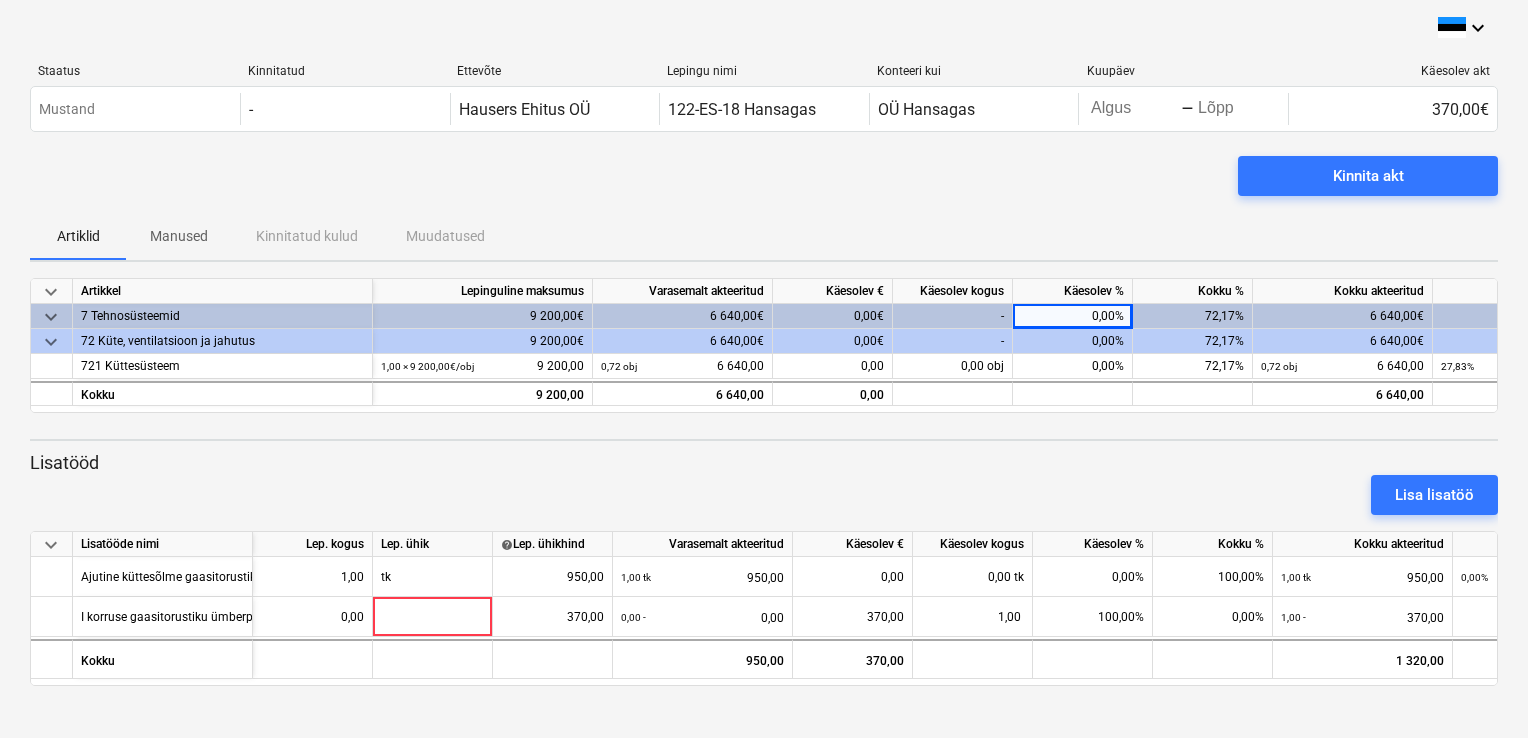 click on "0,00%" at bounding box center [1073, 341] 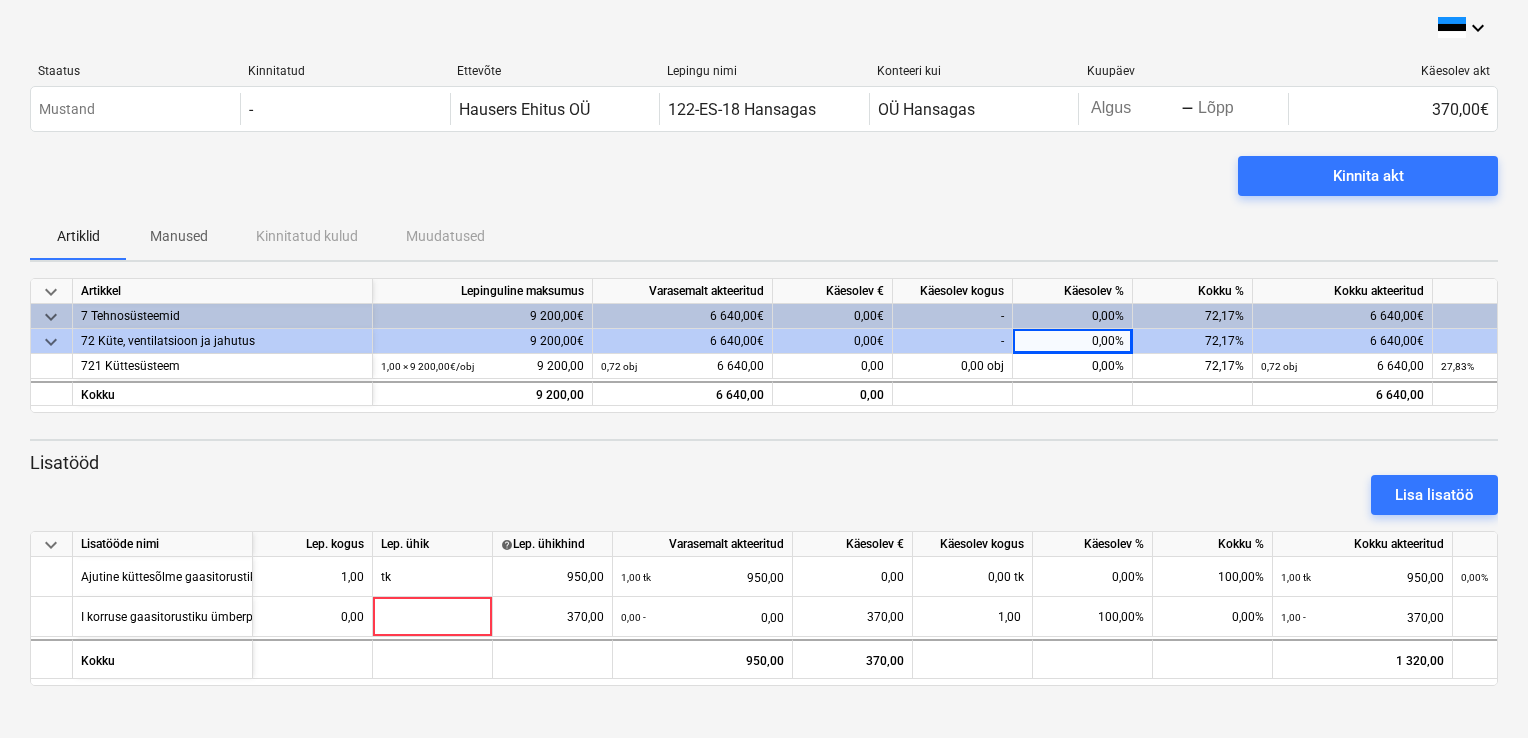 click on "0,00%" at bounding box center [1073, 341] 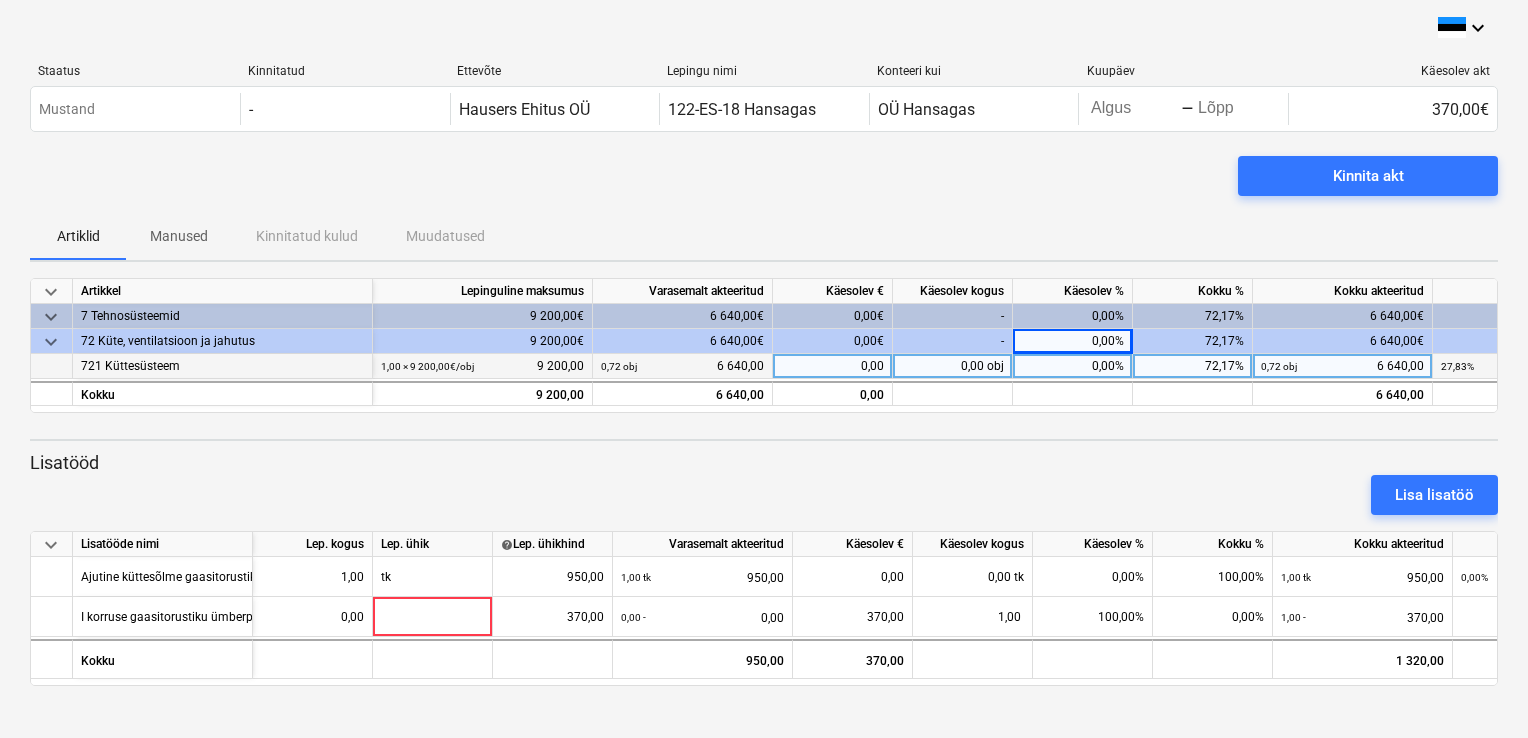 click on "0,00%" at bounding box center (1073, 366) 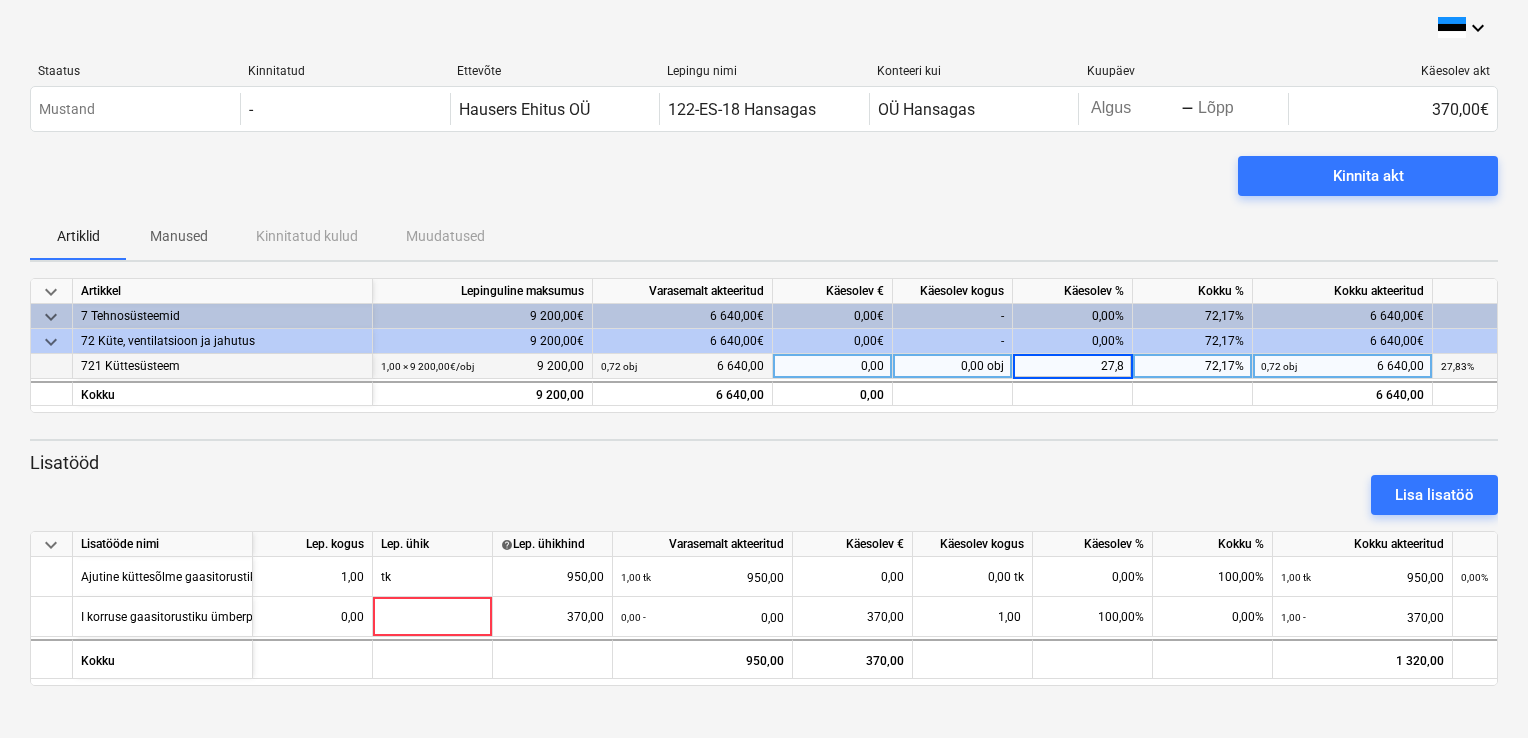 type on "27,83" 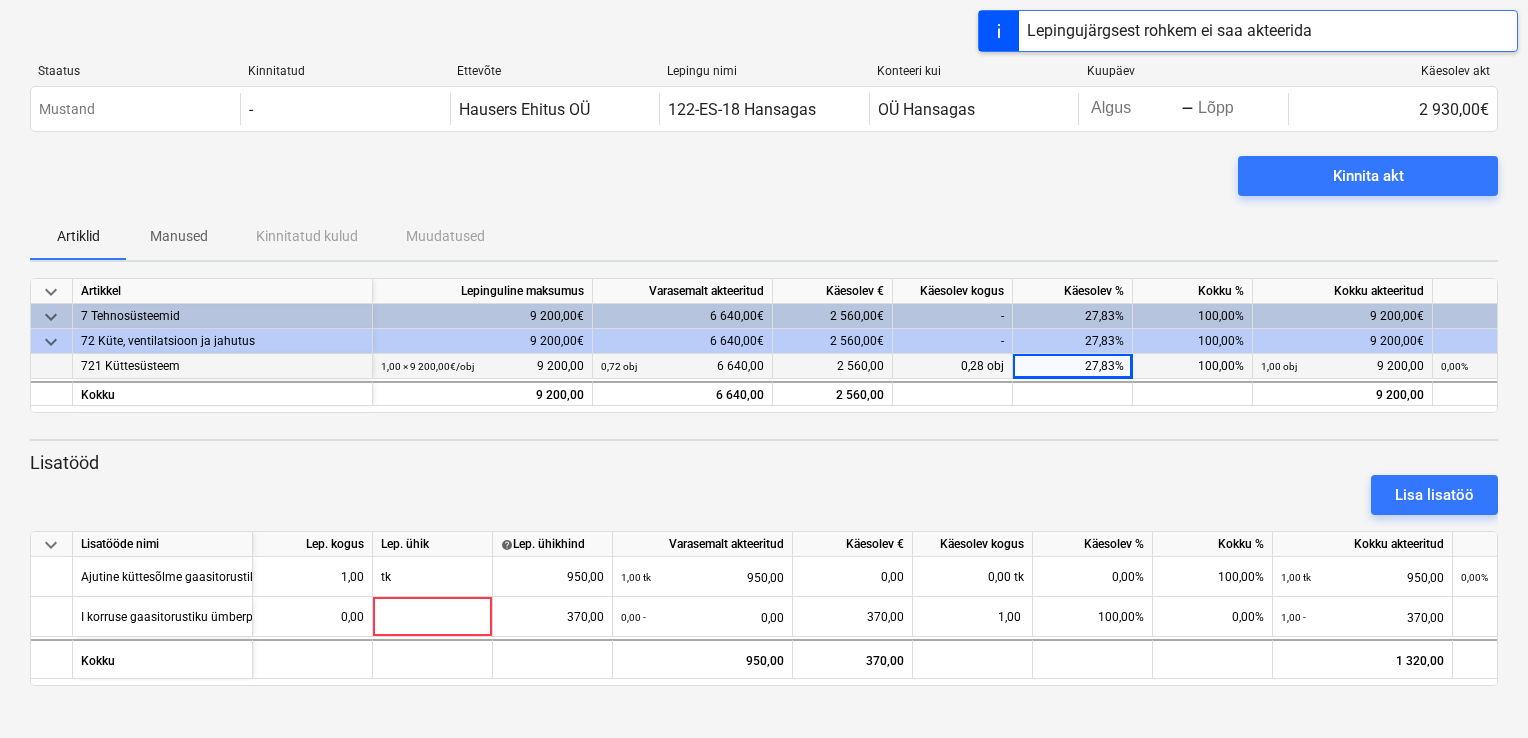 click on "27,83%" at bounding box center [1073, 341] 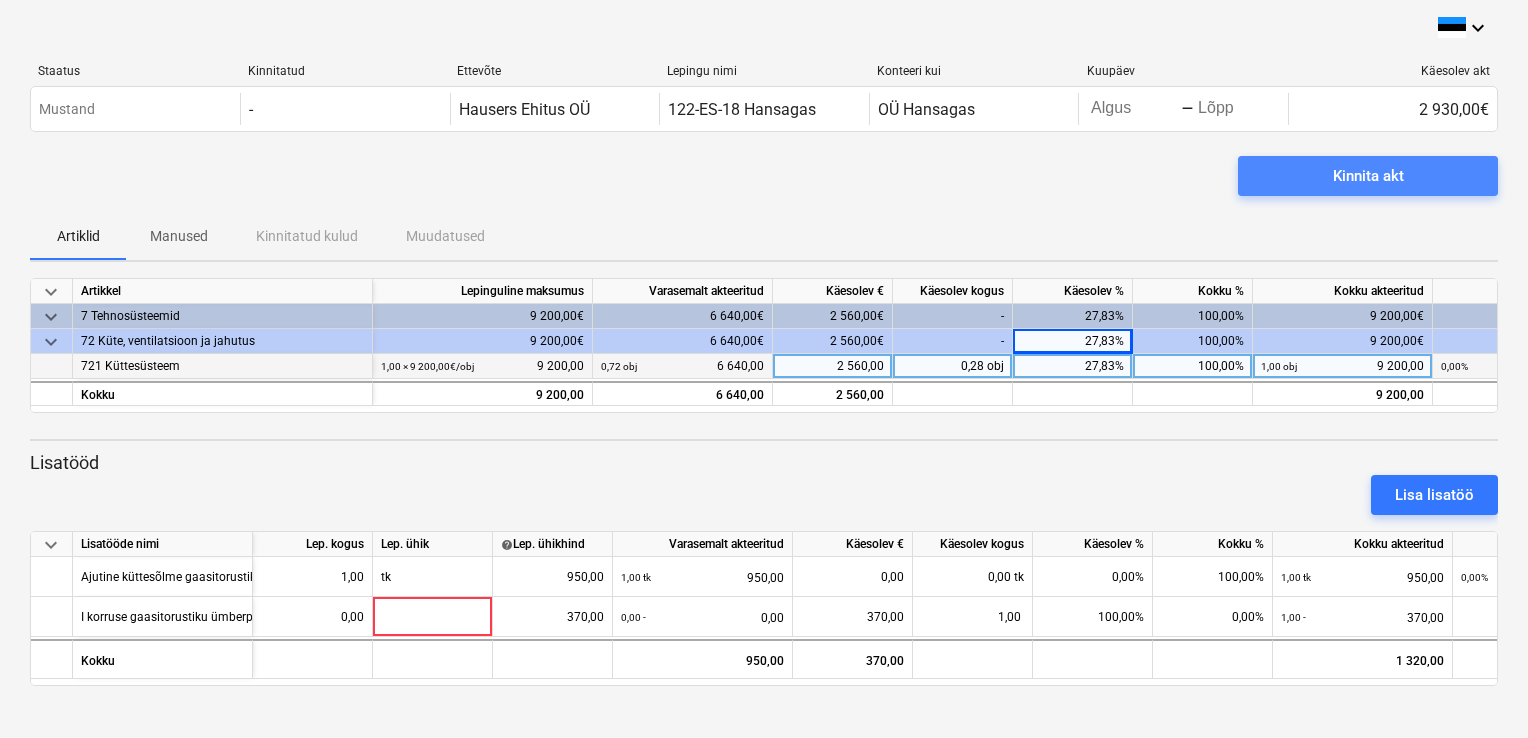 click on "Kinnita akt" at bounding box center [1368, 176] 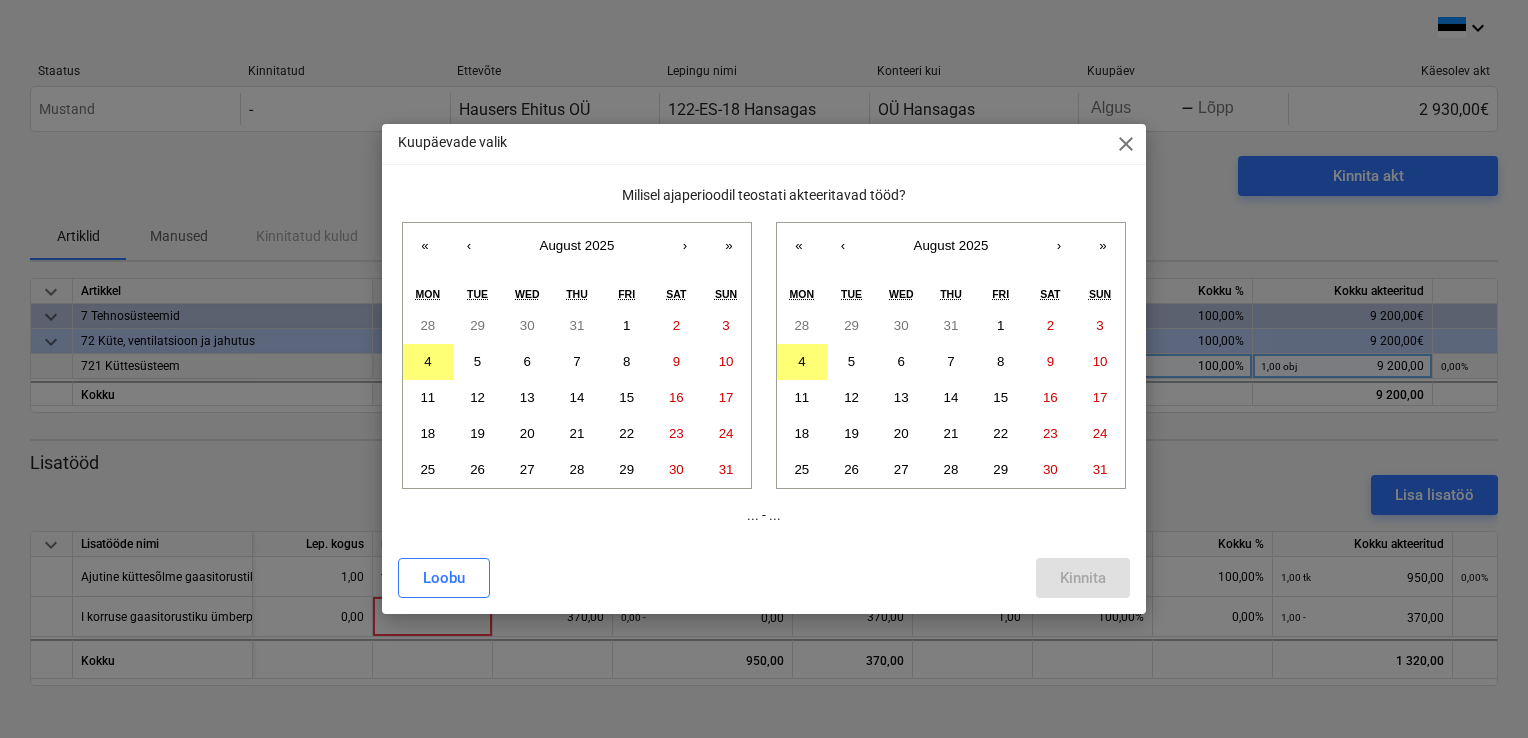 click on "Kuupäevade valik close Milisel ajaperioodil teostati akteeritavad tööd? « ‹ August 2025 › » Mon Tue Wed Thu Fri Sat Sun 28 29 30 31 1 2 3 4 5 6 7 8 9 10 11 12 13 14 15 16 17 18 19 20 21 22 23 24 25 26 27 28 29 30 31 « ‹ August 2025 › » Mon Tue Wed Thu Fri Sat Sun 28 29 30 31 1 2 3 4 5 6 7 8 9 10 11 12 13 14 15 16 17 18 19 20 21 22 23 24 25 26 27 28 29 30 31 ... - ... Loobu Kinnita" at bounding box center (764, 369) 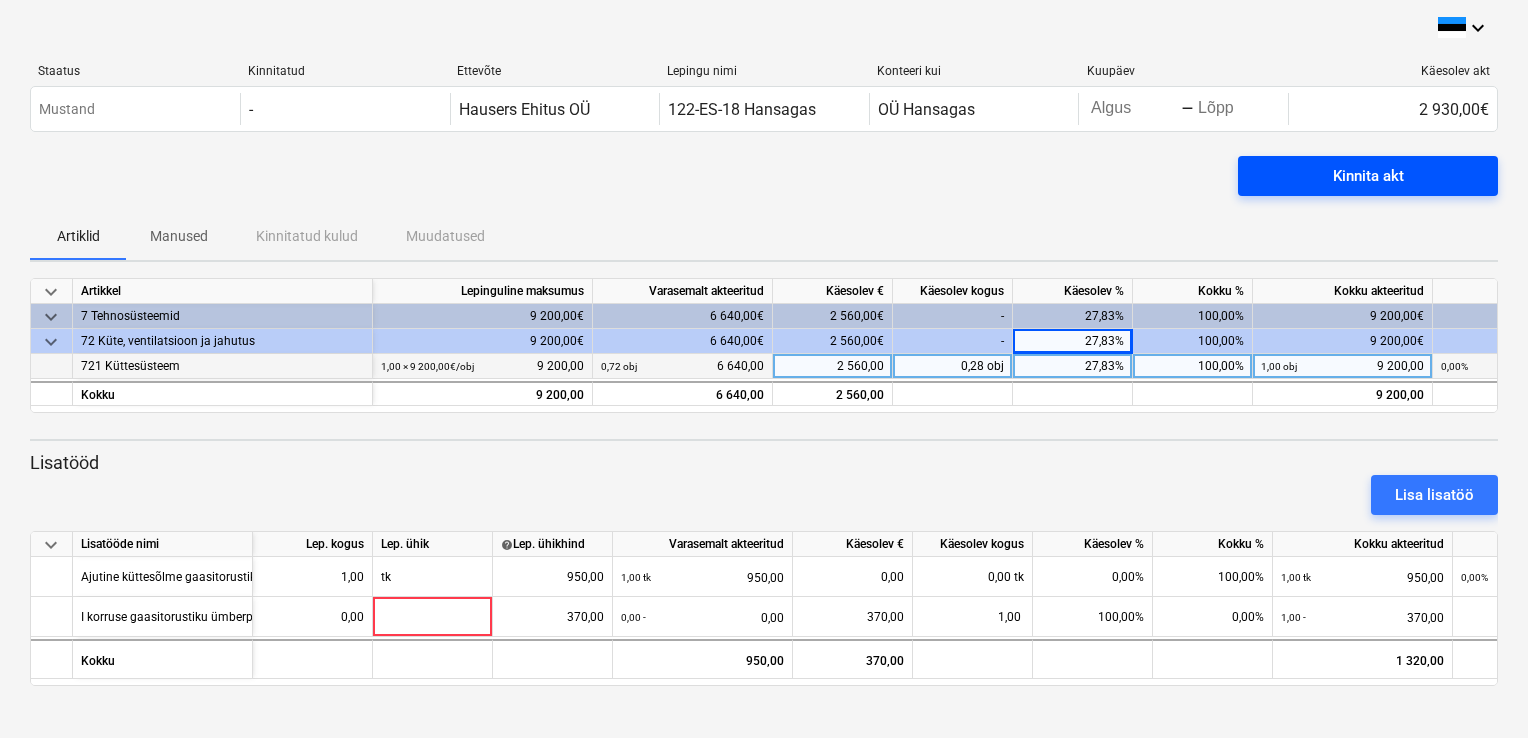 click on "Kinnita akt" at bounding box center [1368, 176] 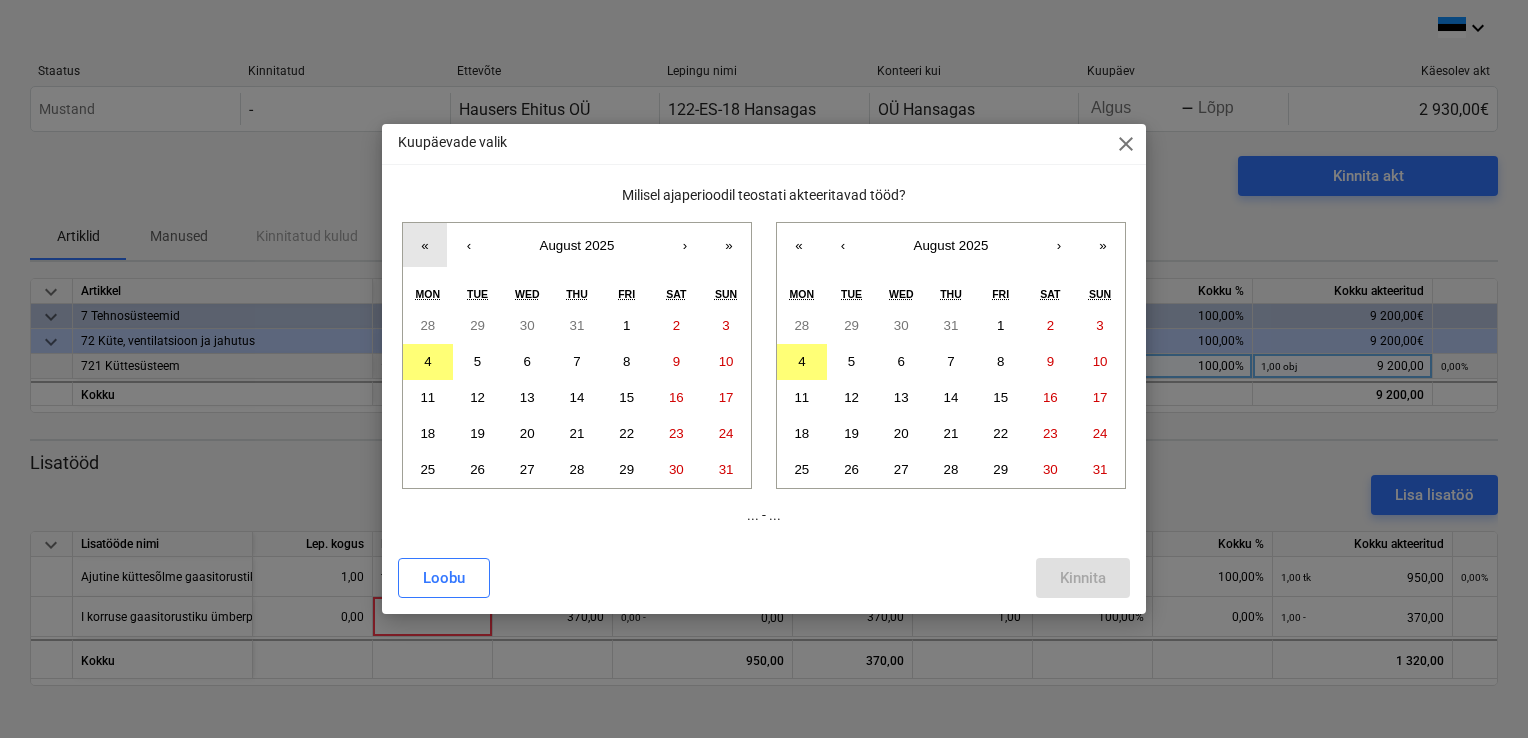 click on "«" at bounding box center [425, 245] 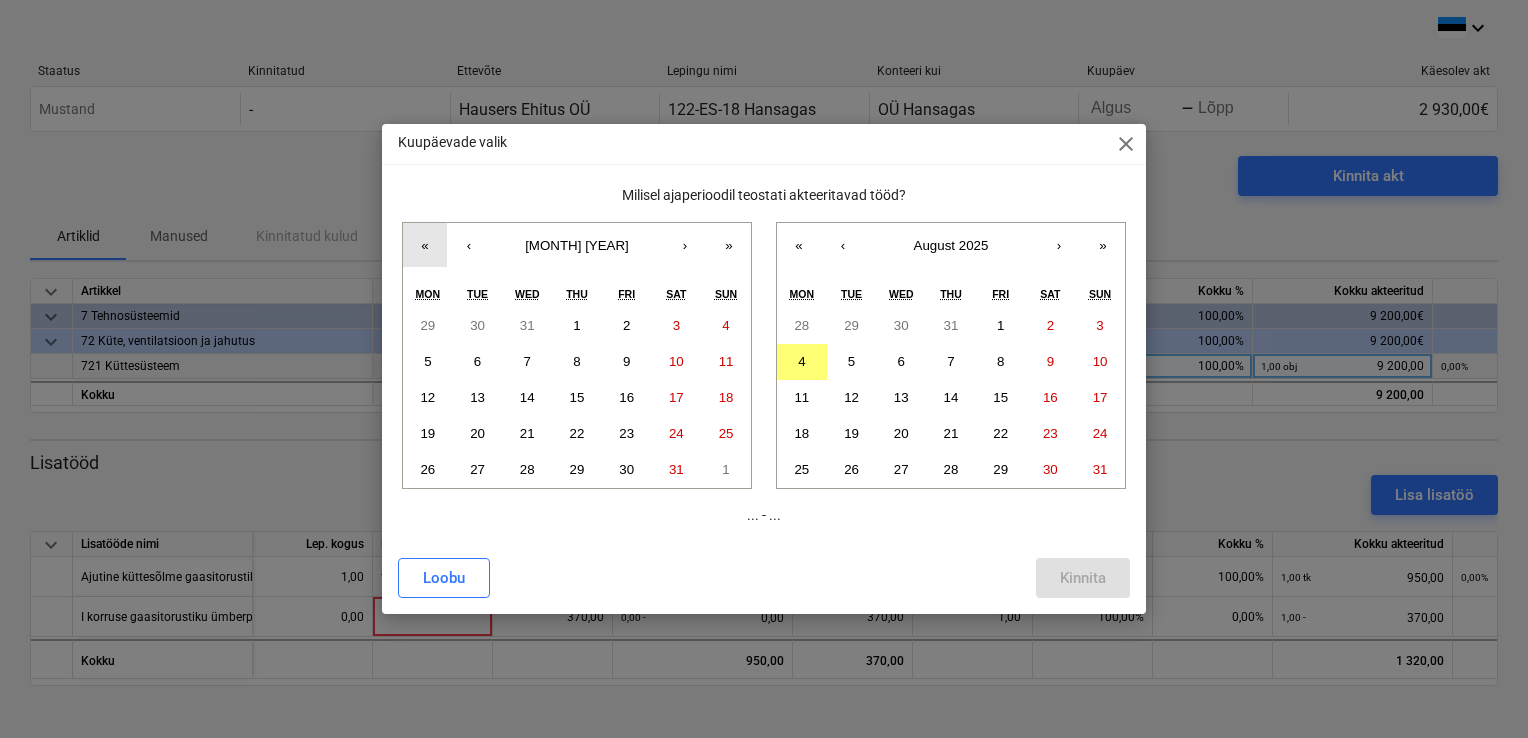 click on "«" at bounding box center (425, 245) 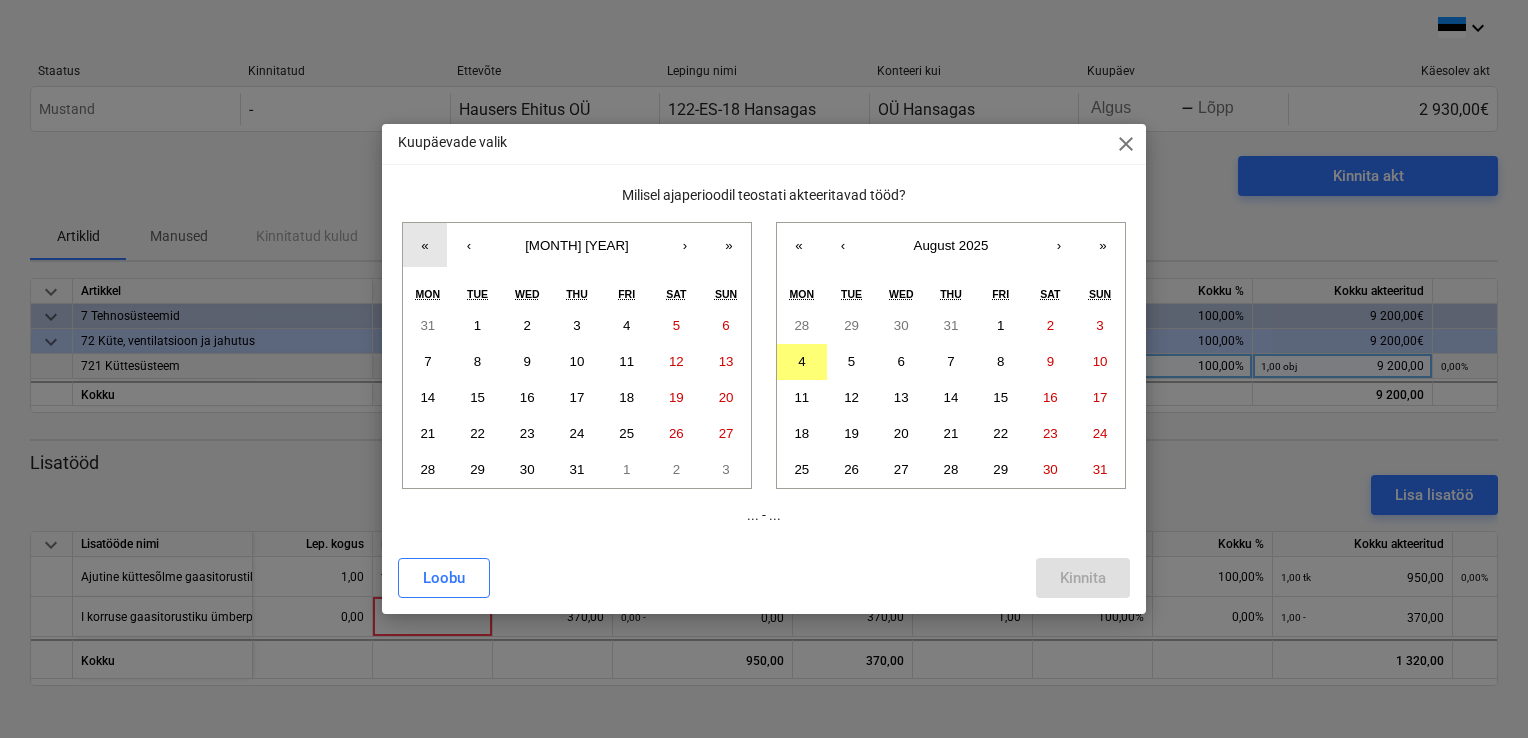 click on "«" at bounding box center (425, 245) 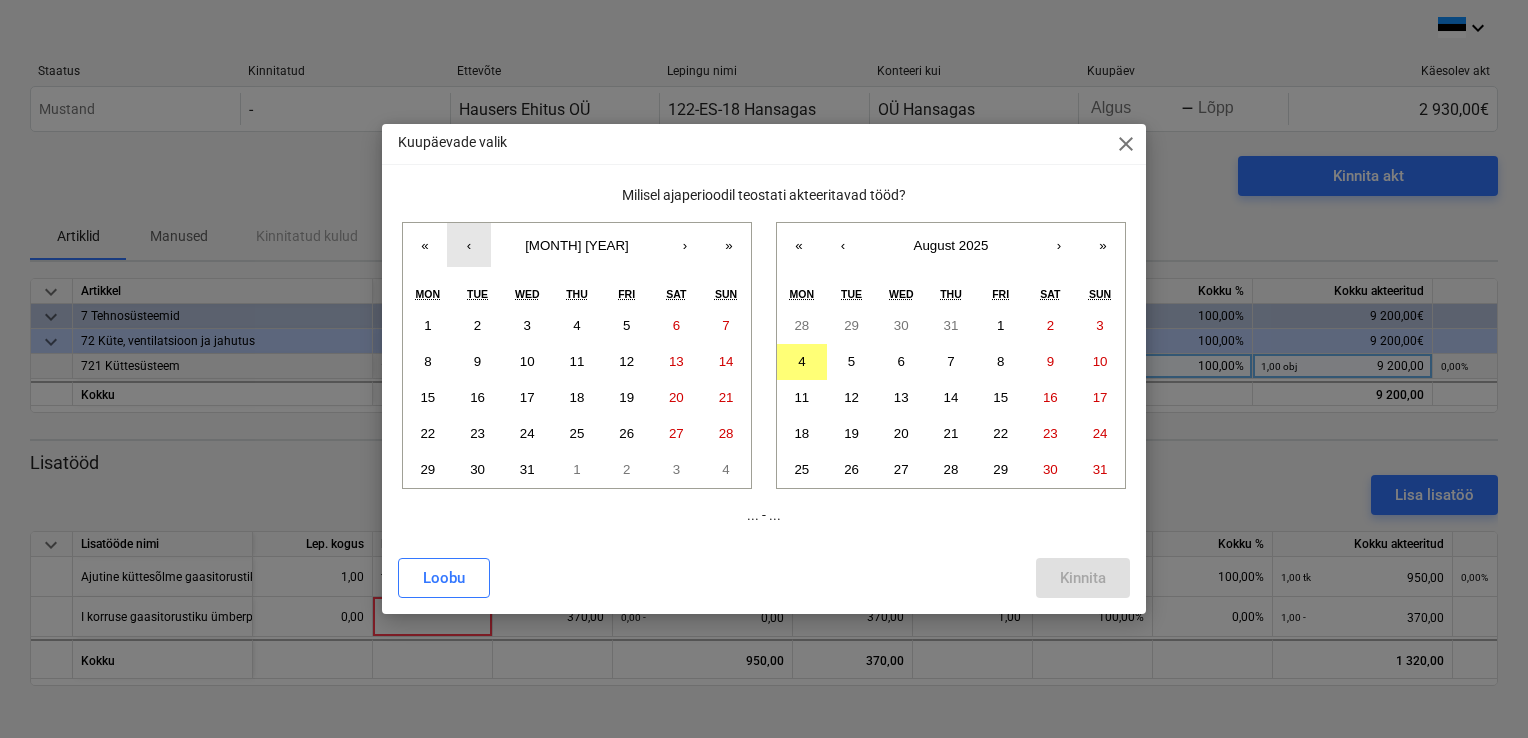 click on "‹" at bounding box center (469, 245) 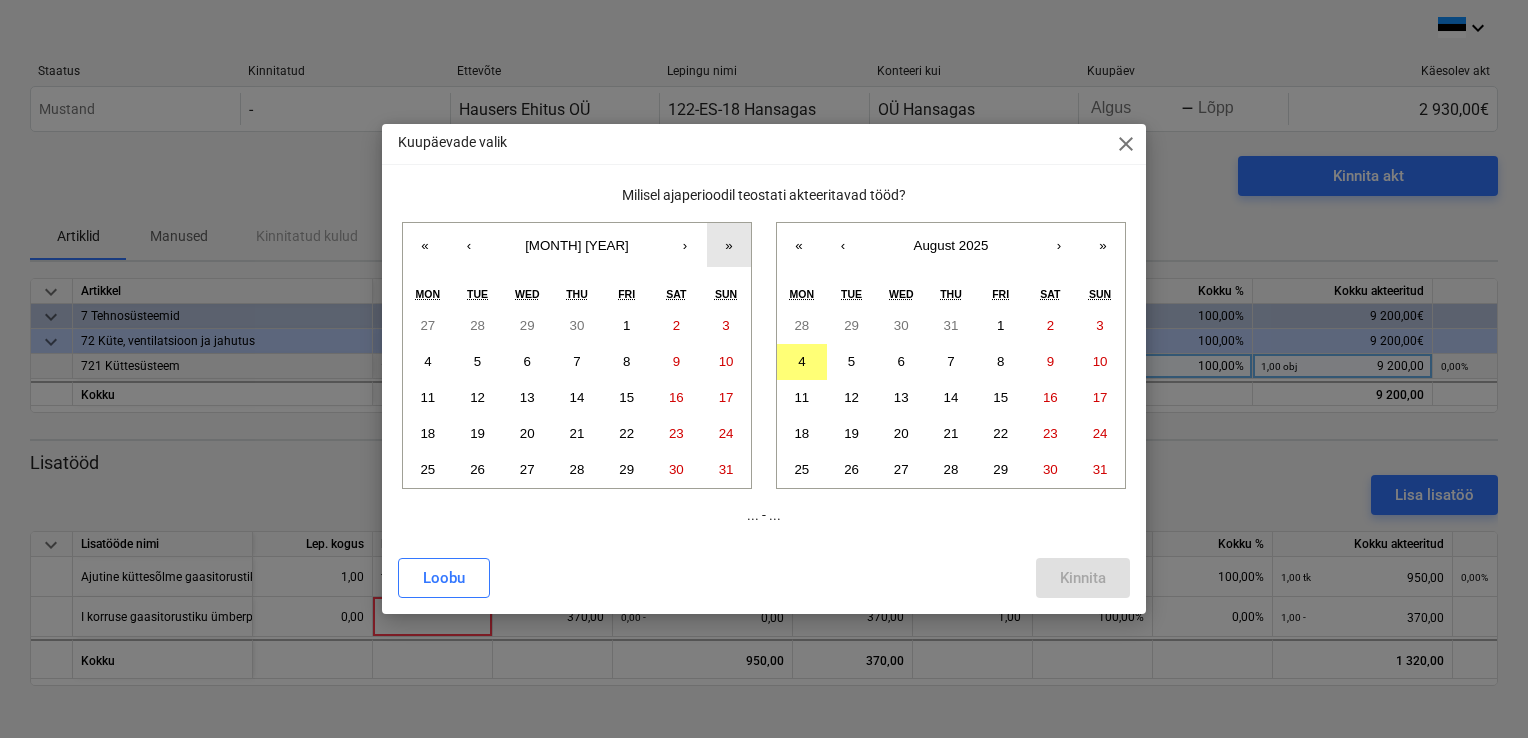 click on "»" at bounding box center [729, 245] 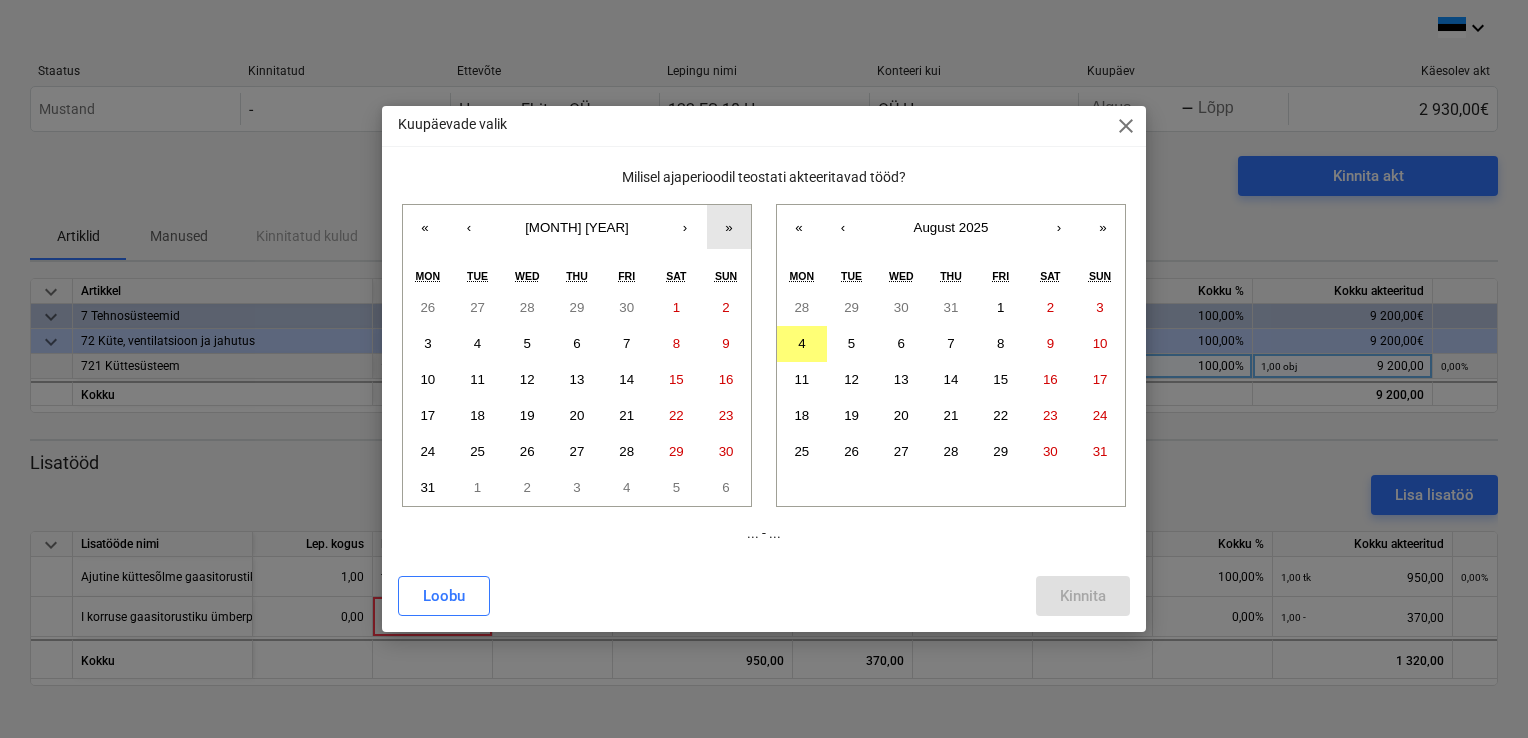click on "»" at bounding box center (729, 227) 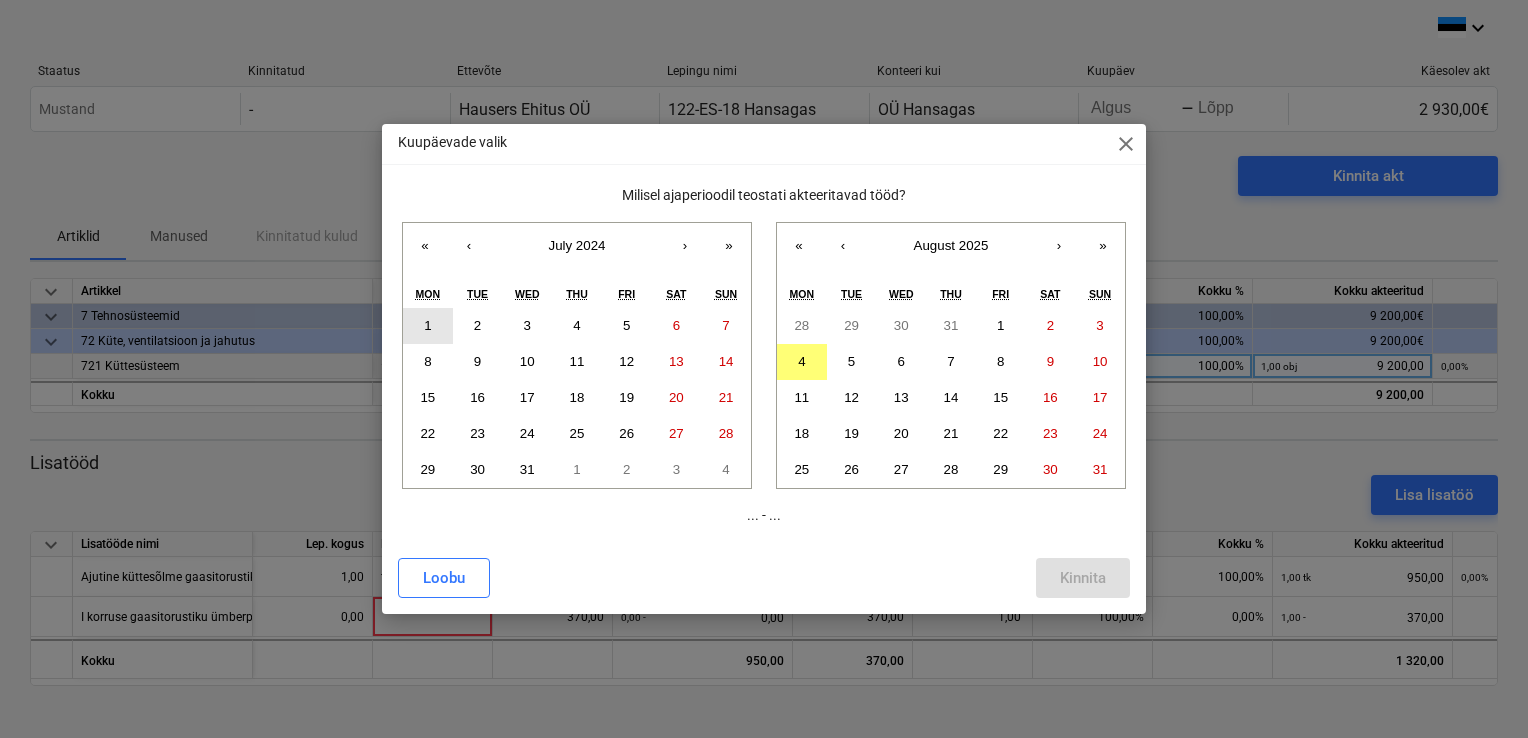 click on "1" at bounding box center [427, 325] 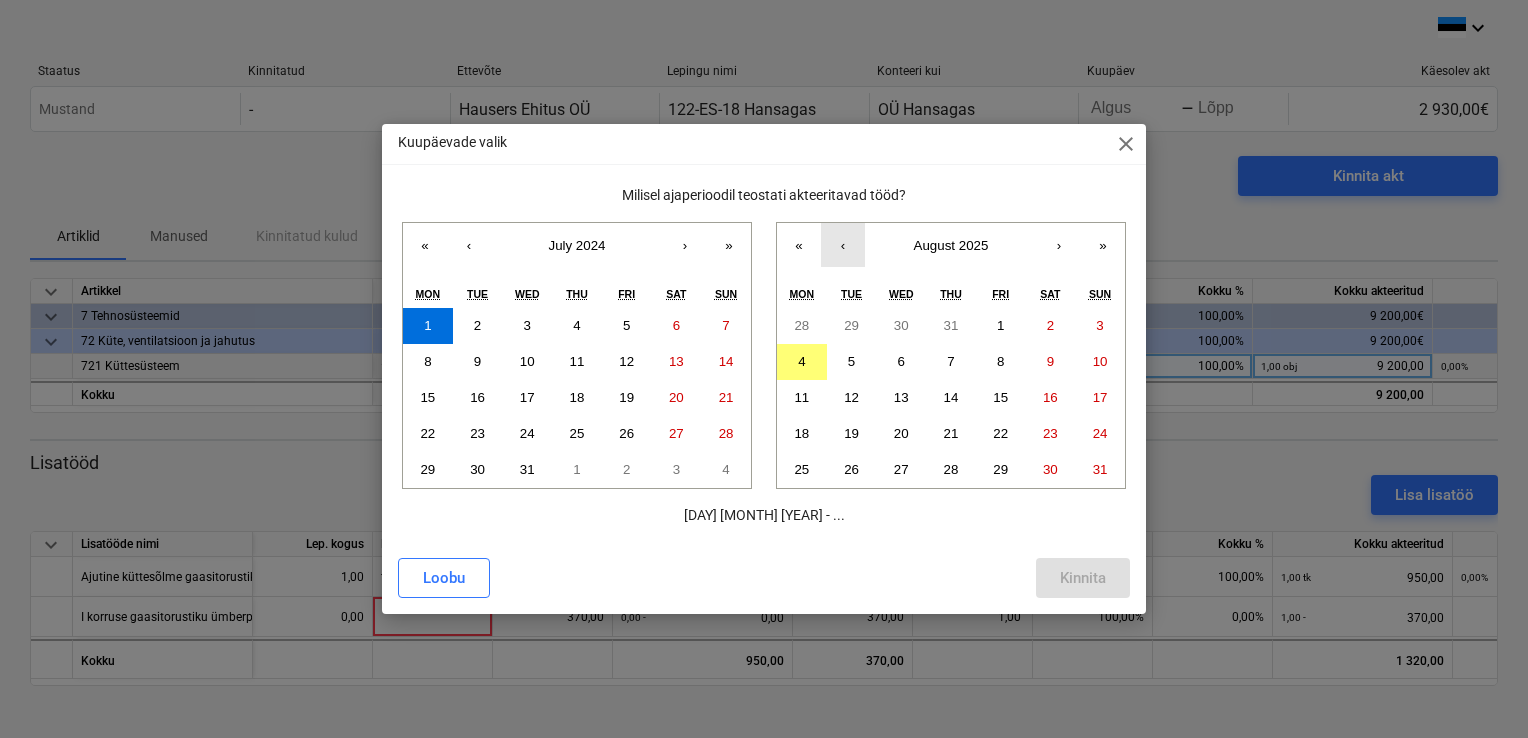 click on "‹" at bounding box center [843, 245] 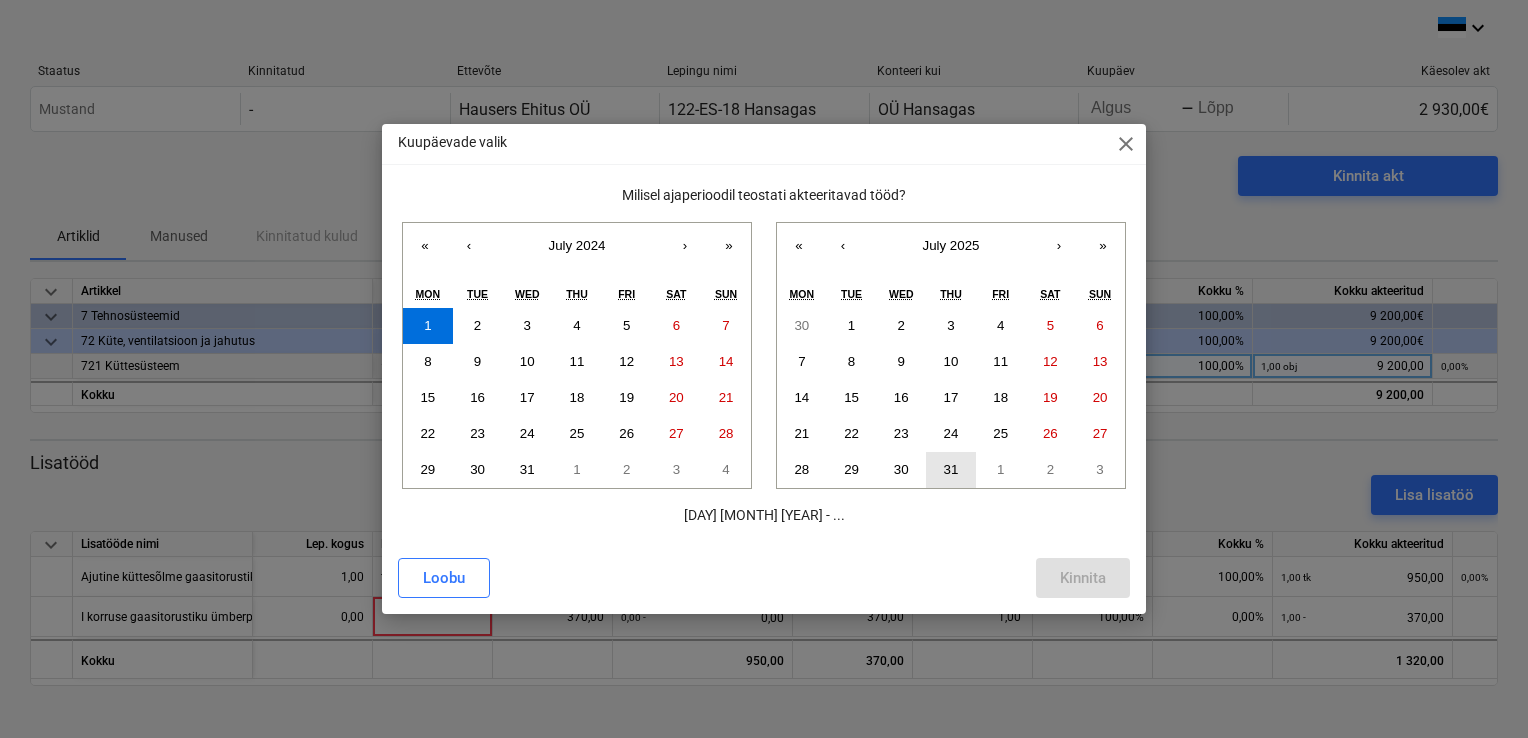 click on "31" at bounding box center (951, 469) 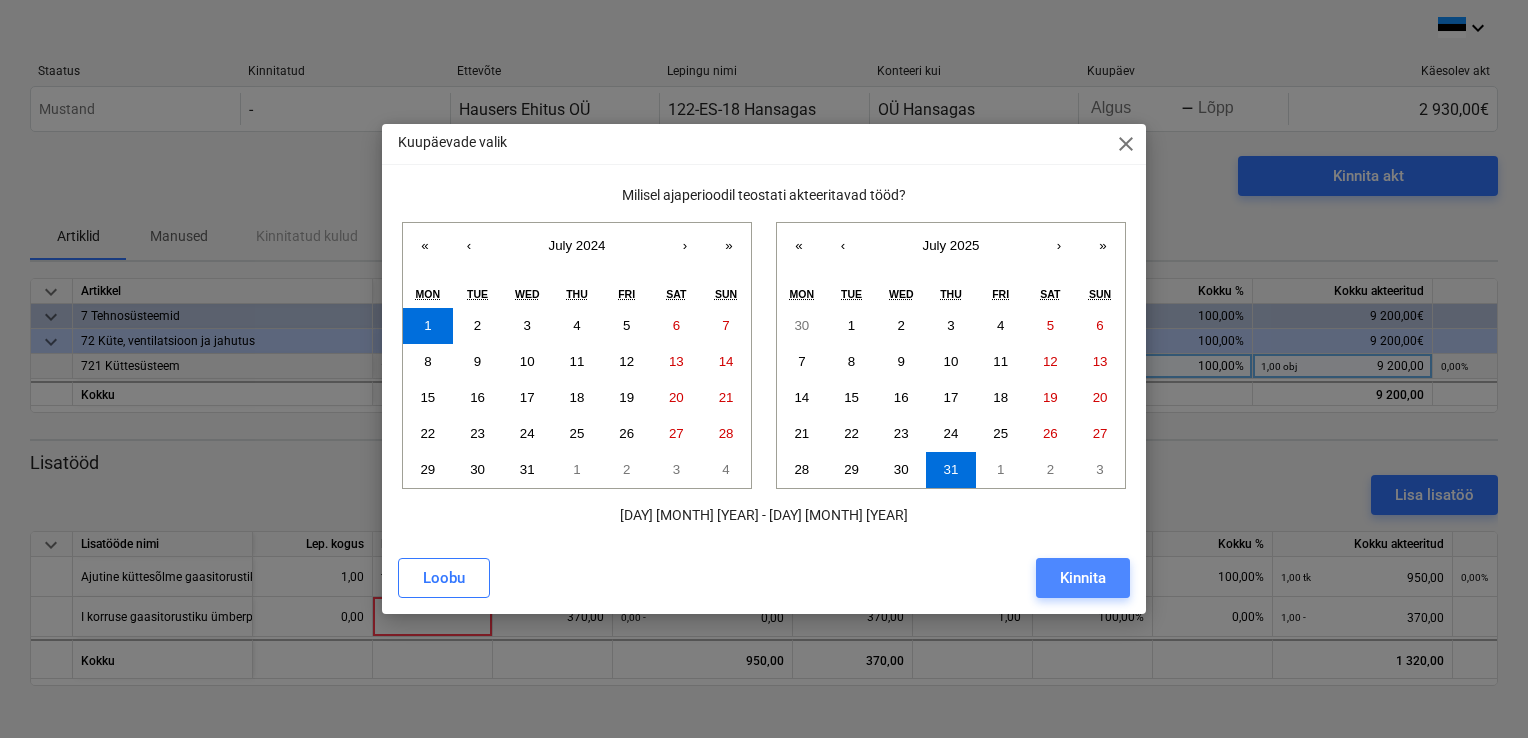 click on "Kinnita" at bounding box center (1083, 578) 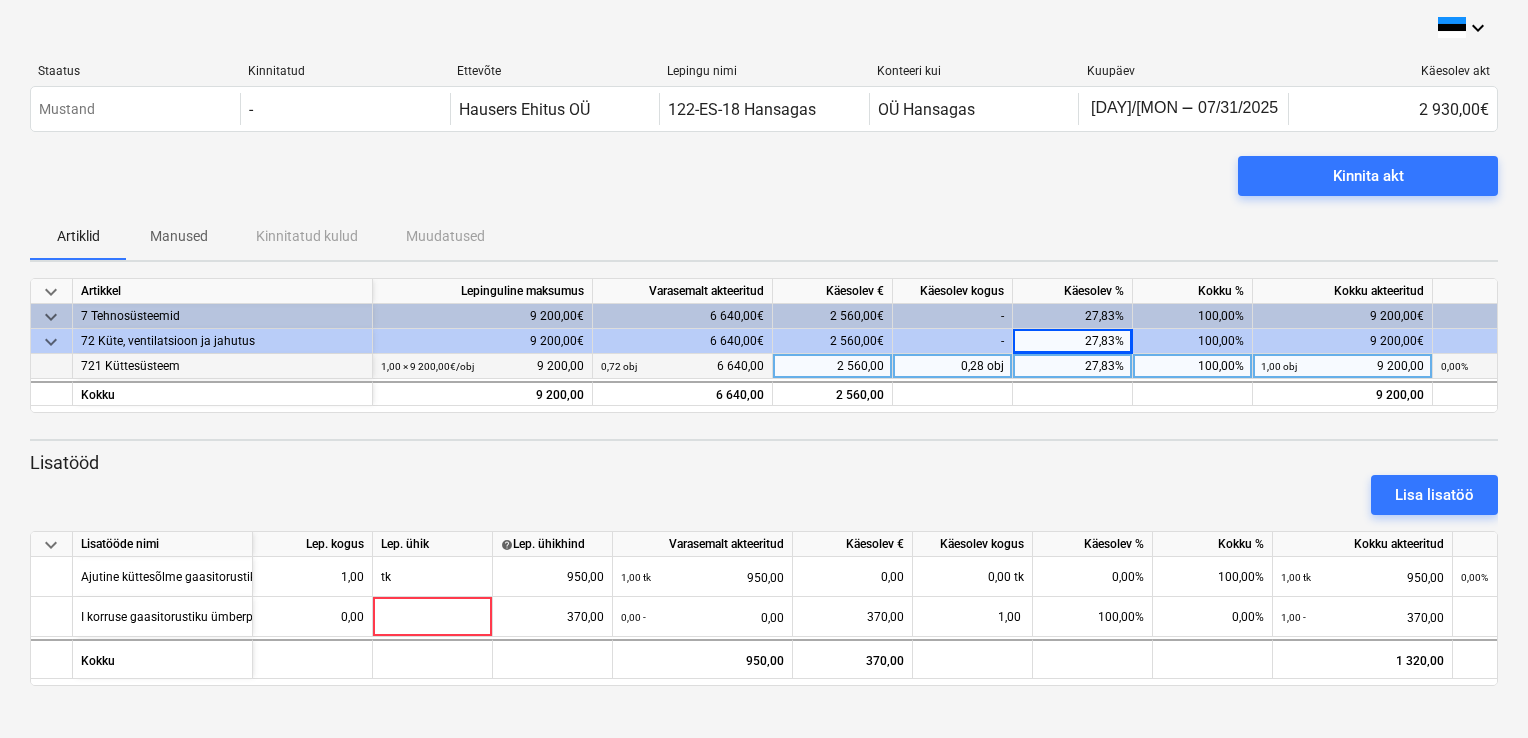 scroll, scrollTop: 0, scrollLeft: 177, axis: horizontal 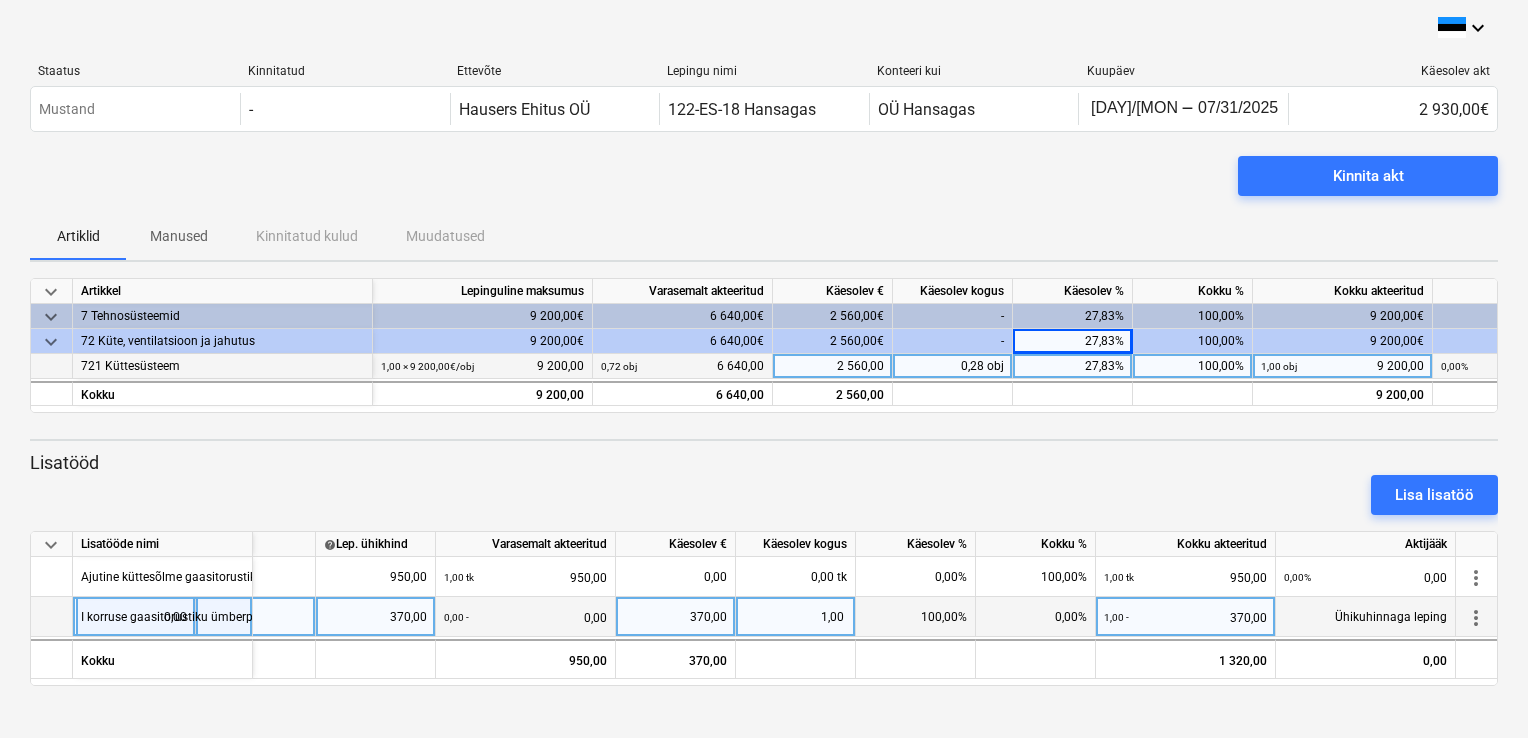 click on "Ühikuhinnaga leping" at bounding box center (1366, 617) 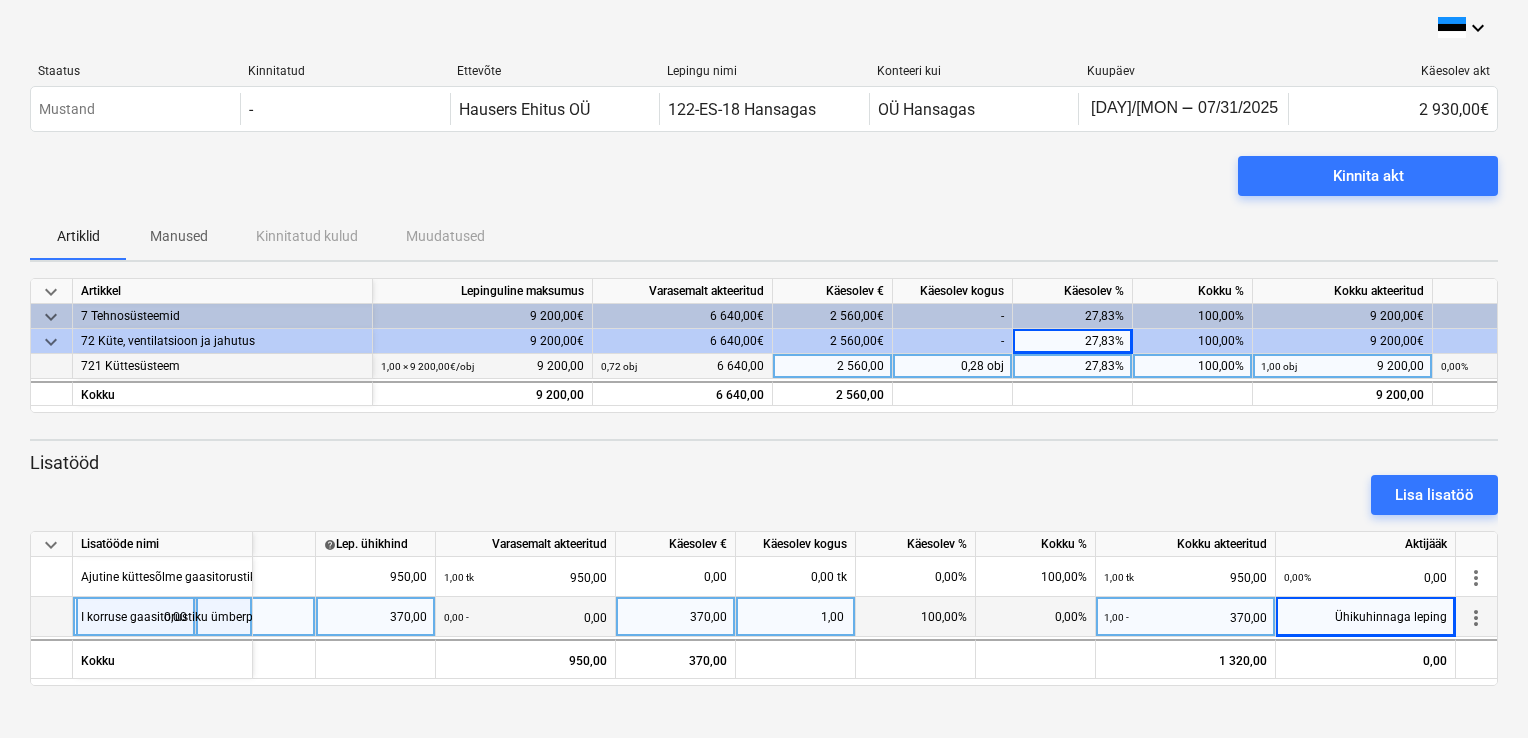 click on "Ühikuhinnaga leping" at bounding box center [1366, 617] 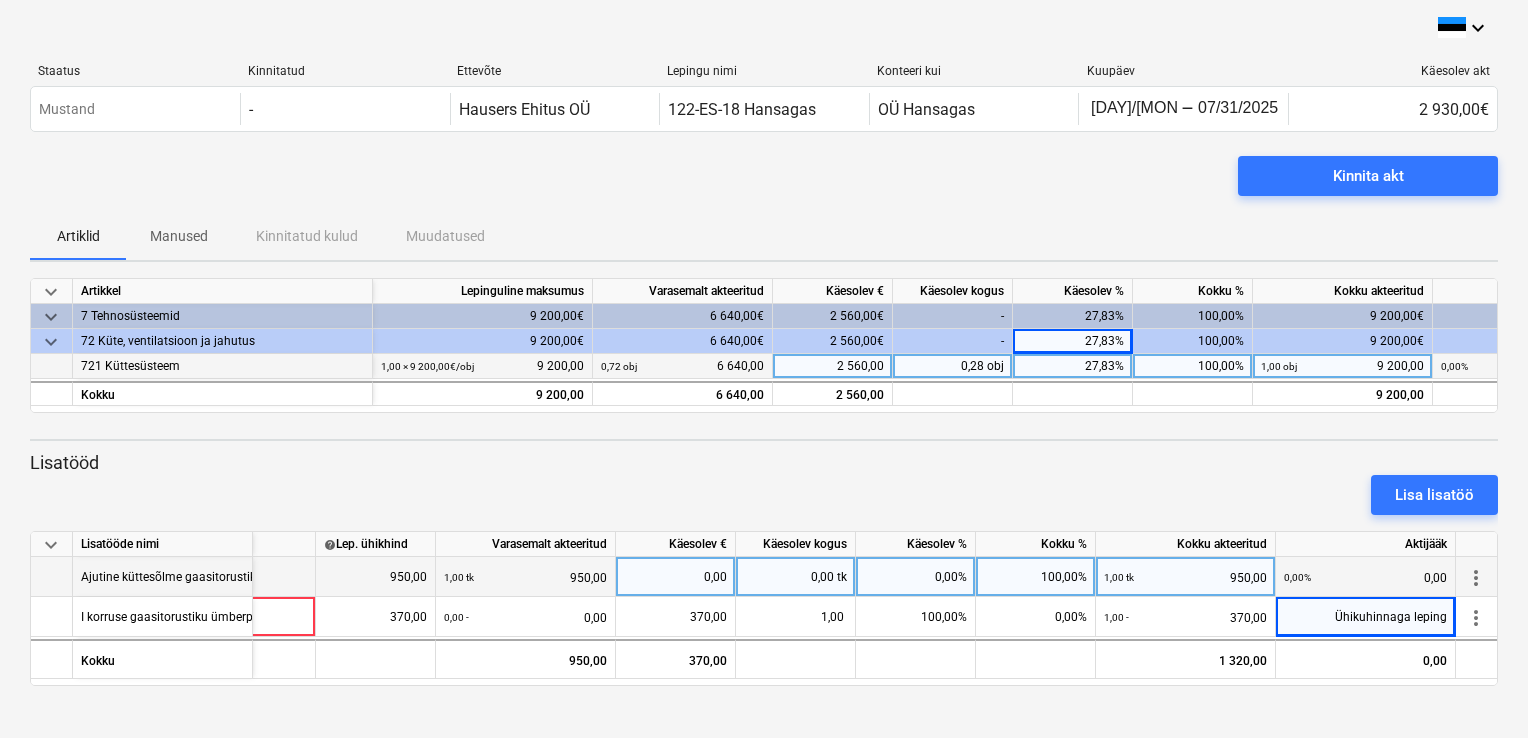 drag, startPoint x: 1419, startPoint y: 612, endPoint x: 1364, endPoint y: 575, distance: 66.287254 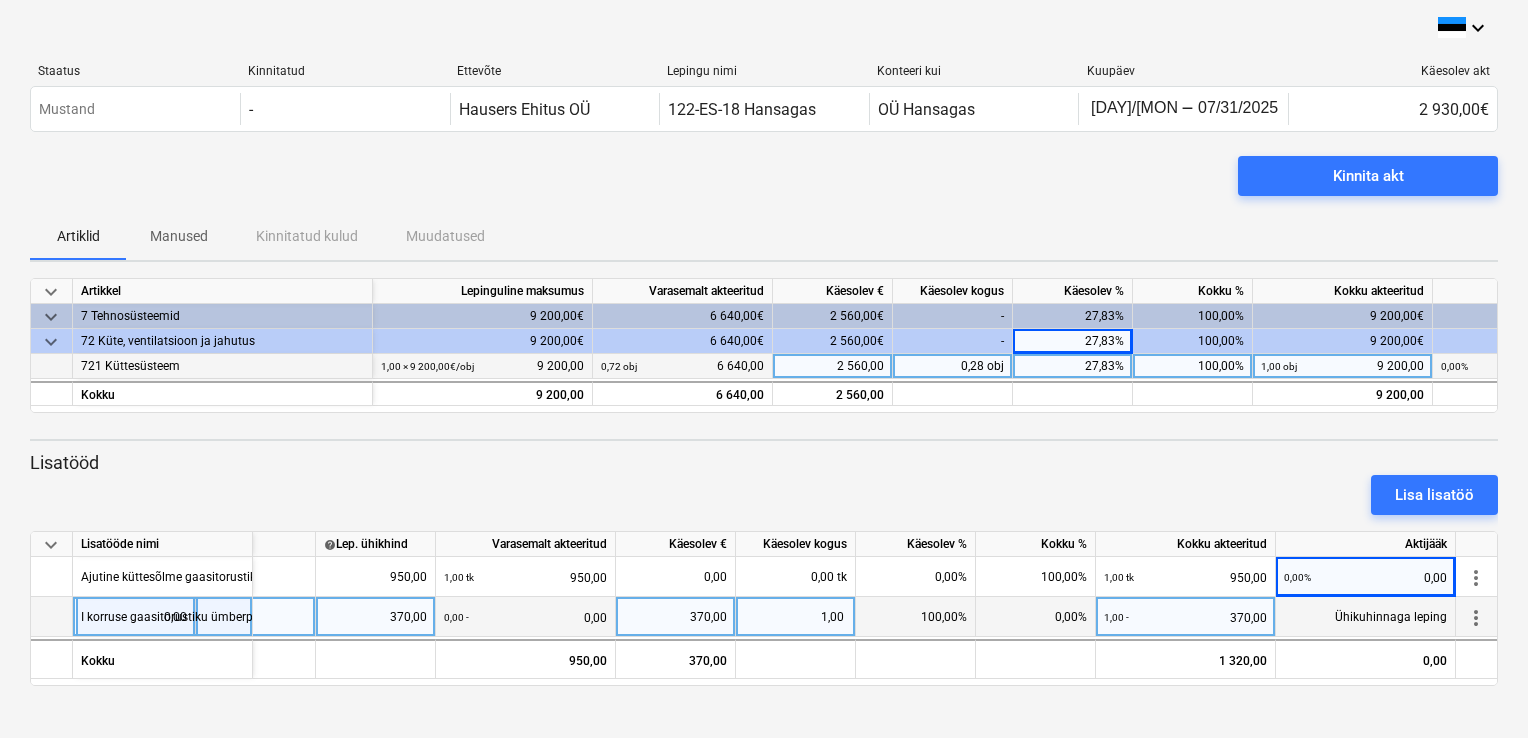 click on "Ühikuhinnaga leping" at bounding box center [1366, 617] 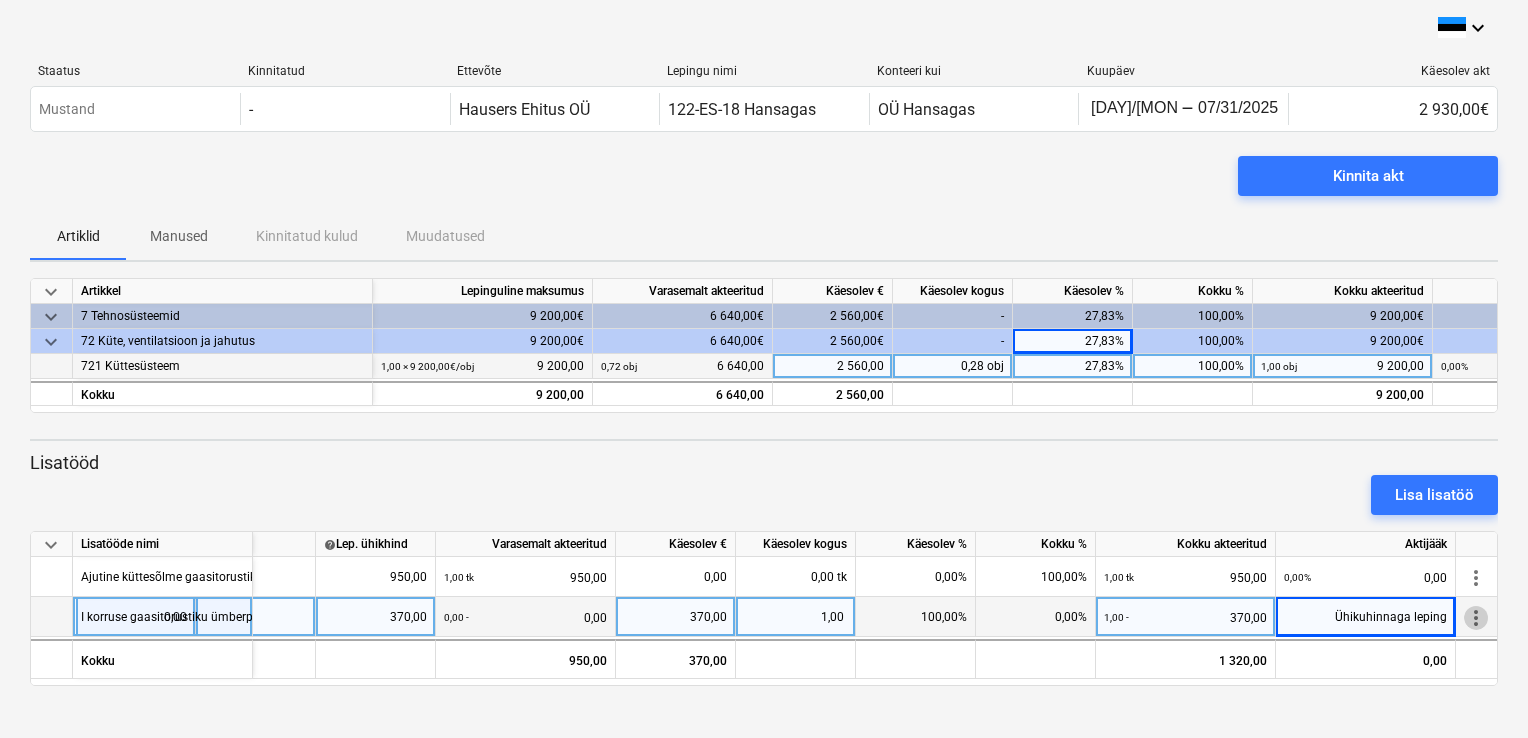 click on "more_vert" at bounding box center (1476, 618) 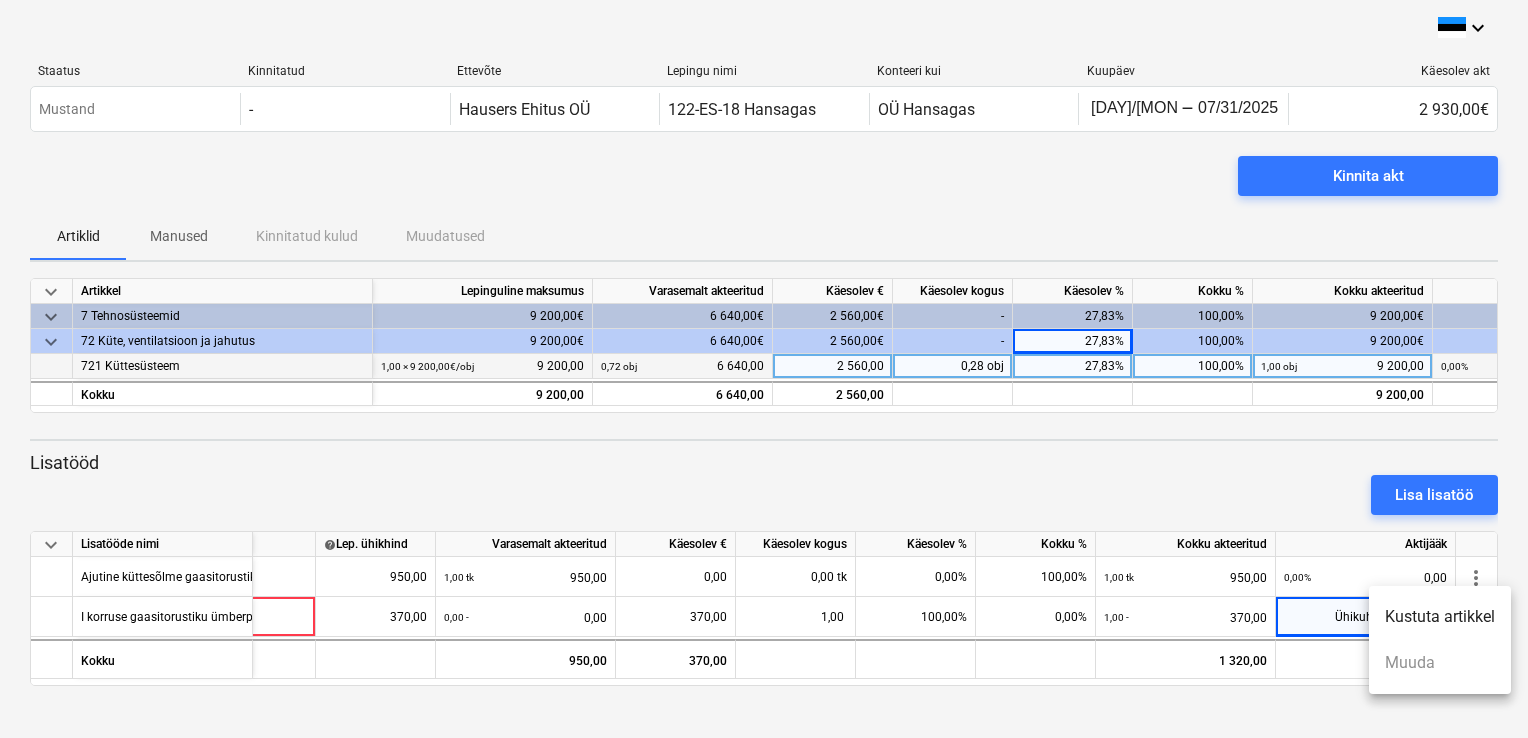 click at bounding box center [764, 369] 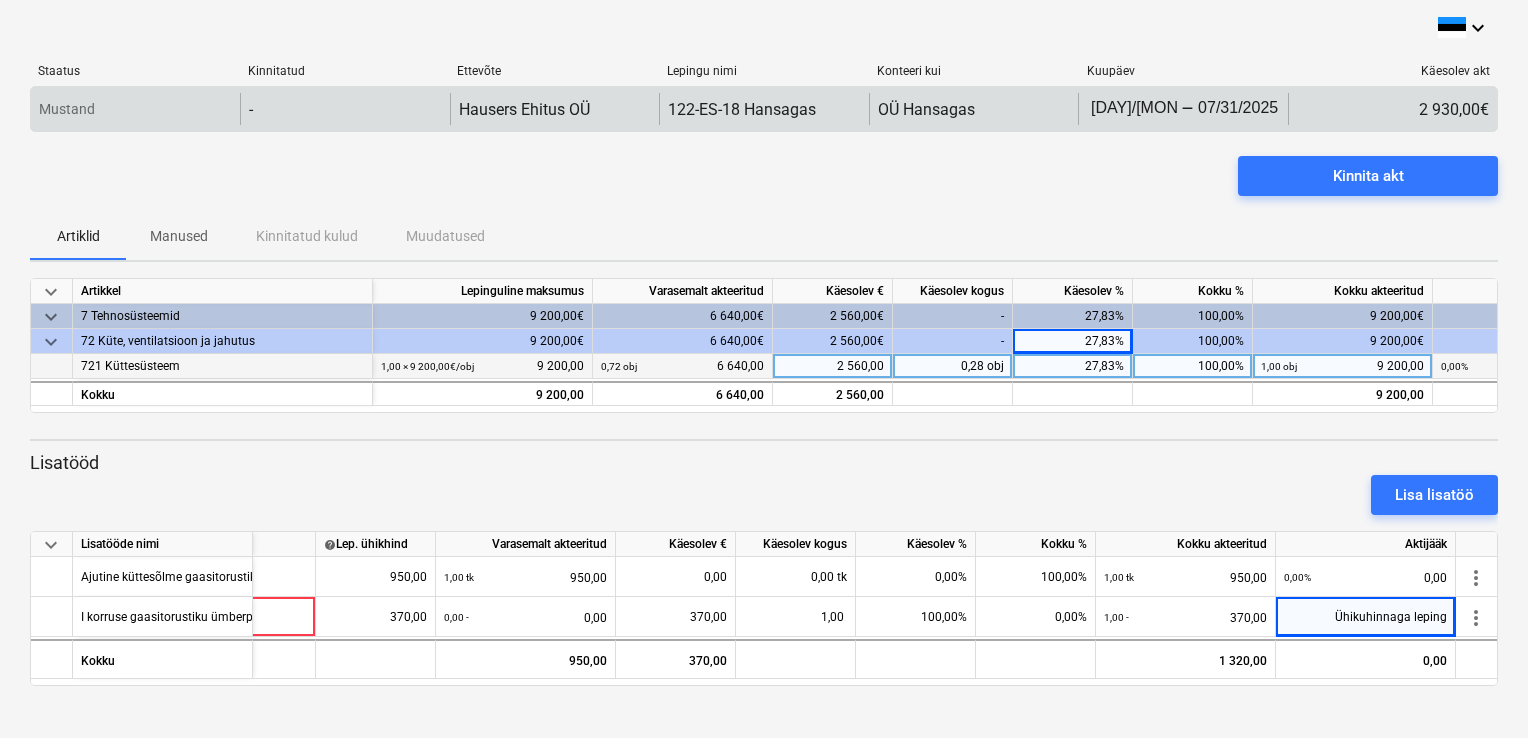 click on "keyboard_arrow_down Staatus Kinnitatud Ettevõte Lepingu nimi Konteeri kui Kuupäev Käesolev akt Mustand - Hausers Ehitus OÜ 122-ES-18 Hansagas OÜ Hansagas 07/01/[YEAR] Press the down arrow key to interact with the calendar and
select a date. Press the question mark key to get the keyboard shortcuts for changing dates. - 07/31/[YEAR] Press the down arrow key to interact with the calendar and
select a date. Press the question mark key to get the keyboard shortcuts for changing dates. 2 930,00€ Please wait Kinnita akt Artiklid Manused Kinnitatud kulud Muudatused keyboard_arrow_down Artikkel Lepinguline maksumus Varasemalt akteeritud Käesolev € Käesolev kogus Käesolev % Kokku % Kokku akteeritud Aktijääk keyboard_arrow_down 7 Tehnosüsteemid  9 200,00€ 6 640,00€ 2 560,00€ - 27,83% 100,00% 9 200,00€ 0,00€ keyboard_arrow_down 72 Küte, ventilatsioon ja jahutus  9 200,00€ 6 640,00€ 2 560,00€ - 27,83% 100,00% 9 200,00€ 0,00€ 721 Küttesüsteem  1,00   ×   9 200,00€ / obj" at bounding box center (764, 369) 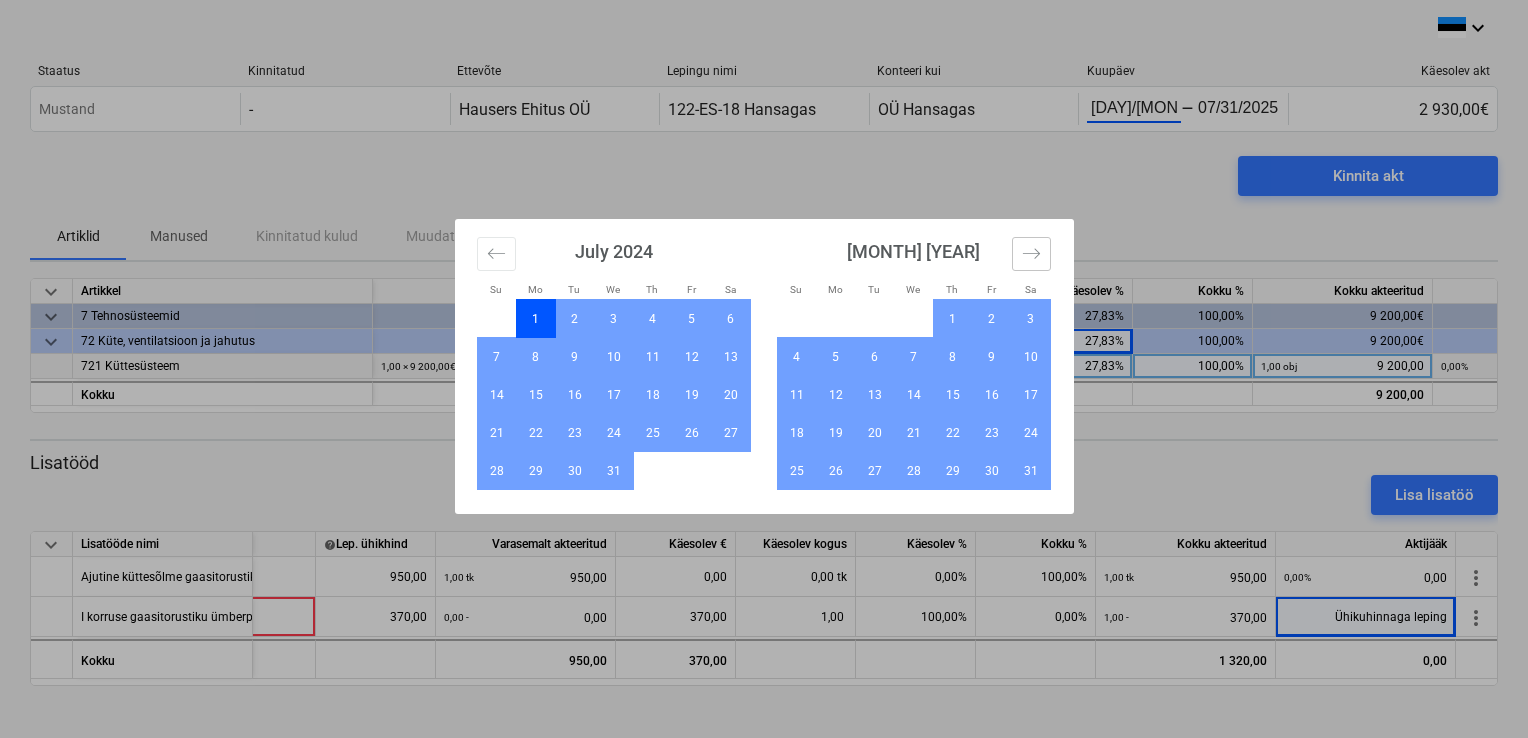 click 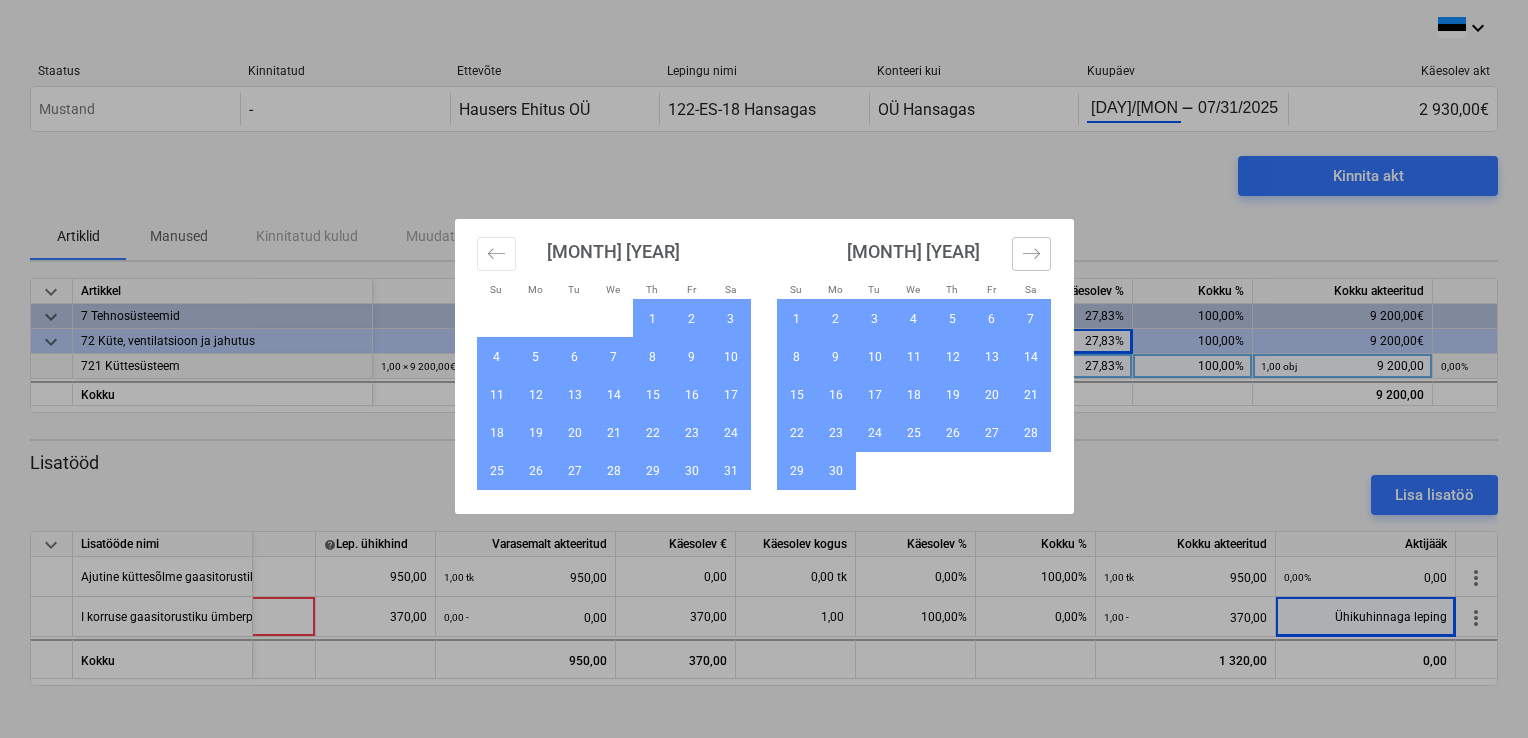 click 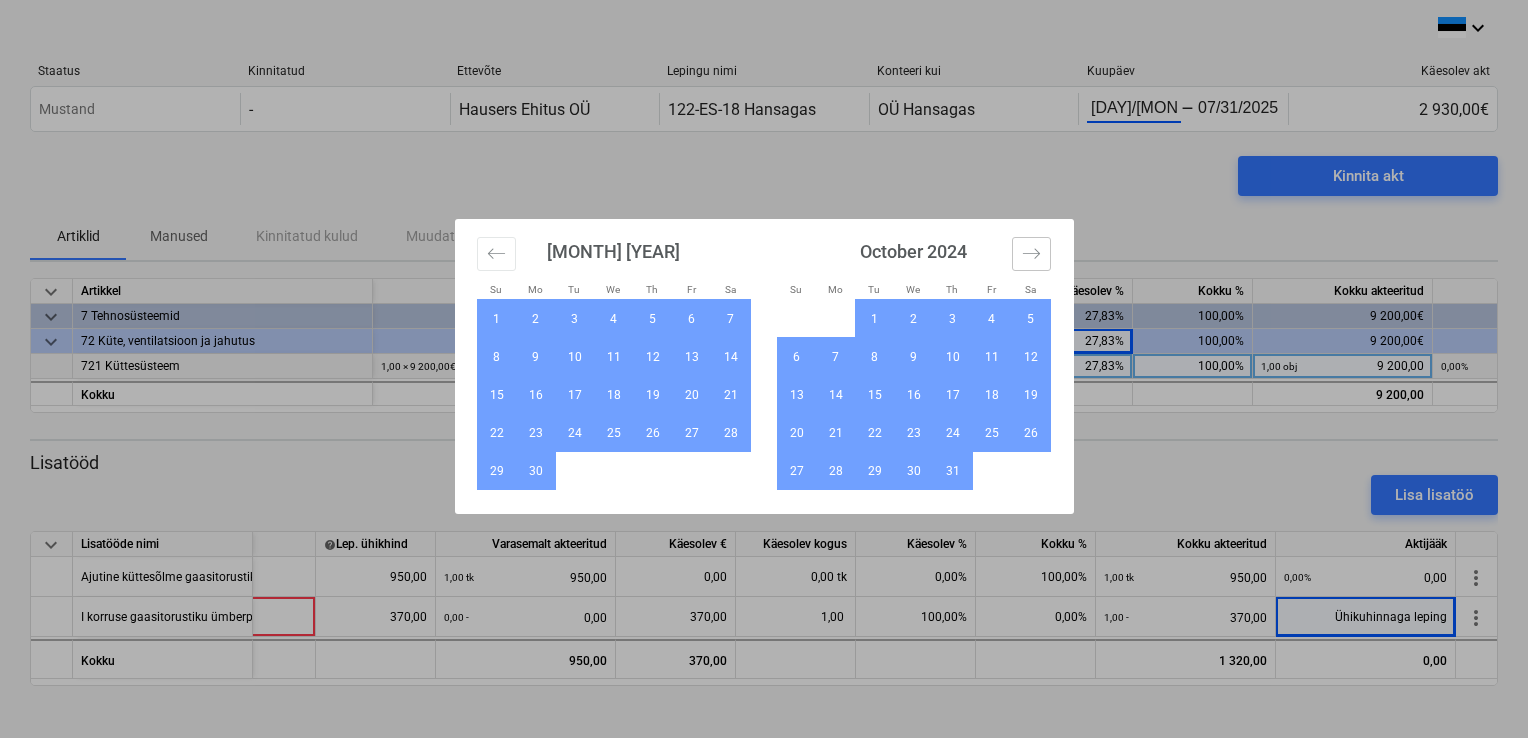 click 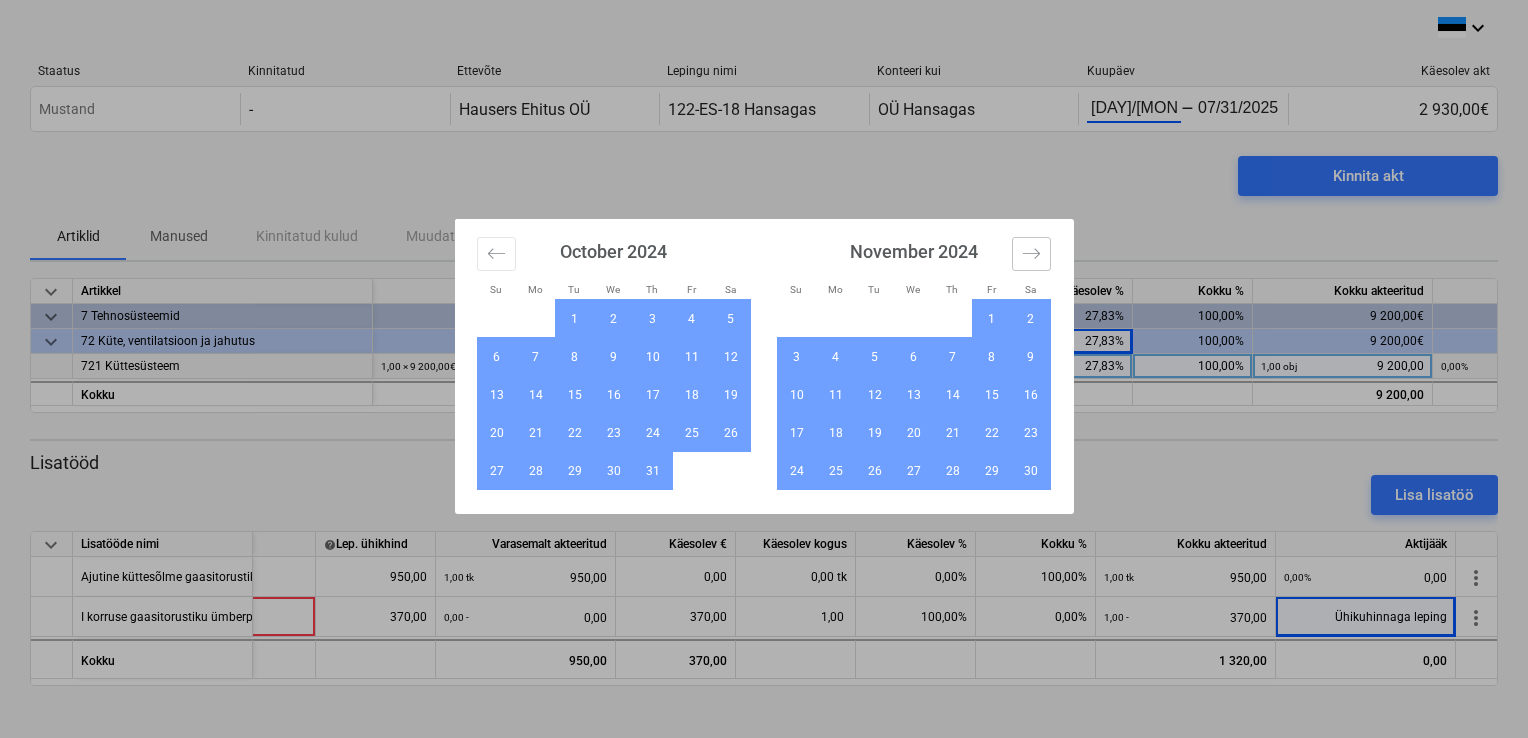 click 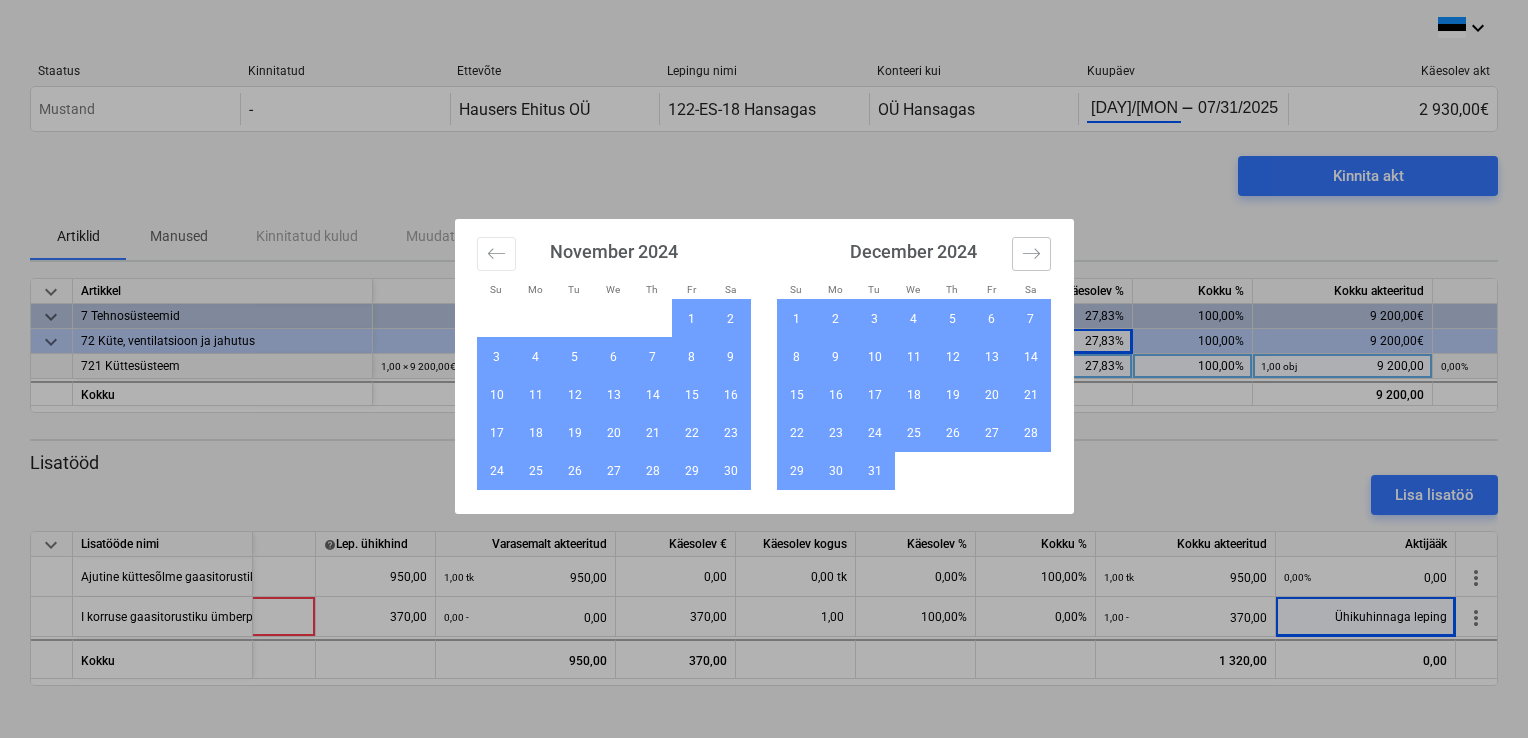 click 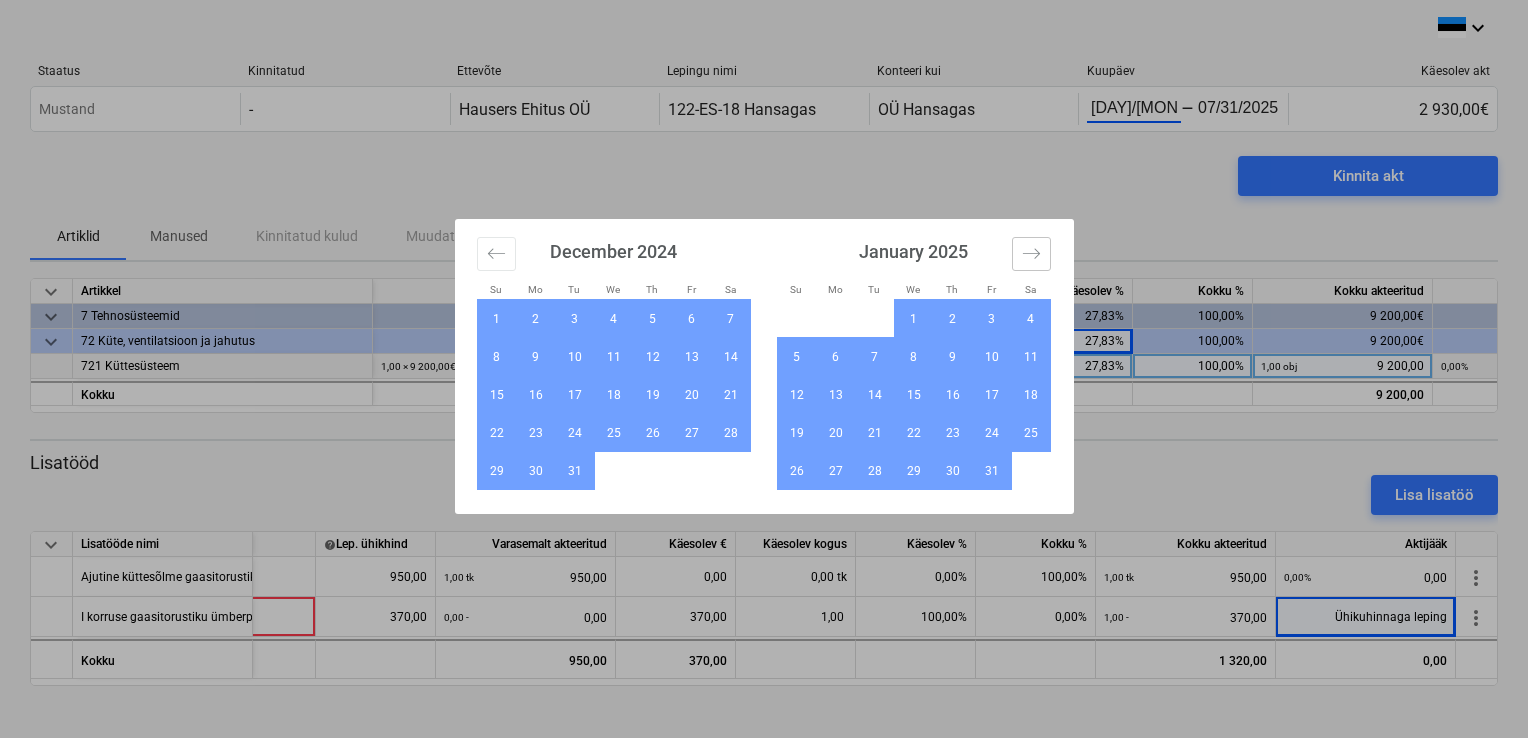 click 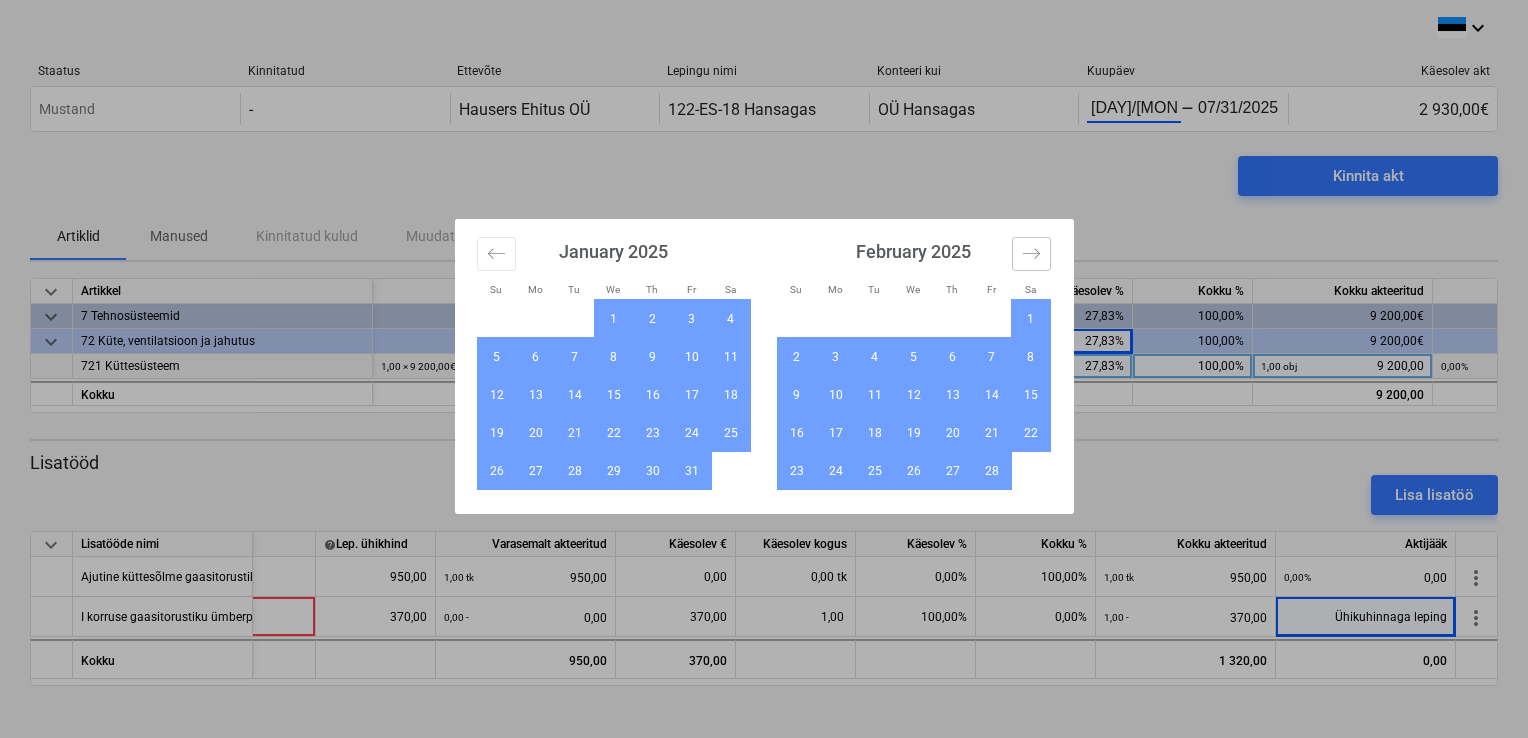 click 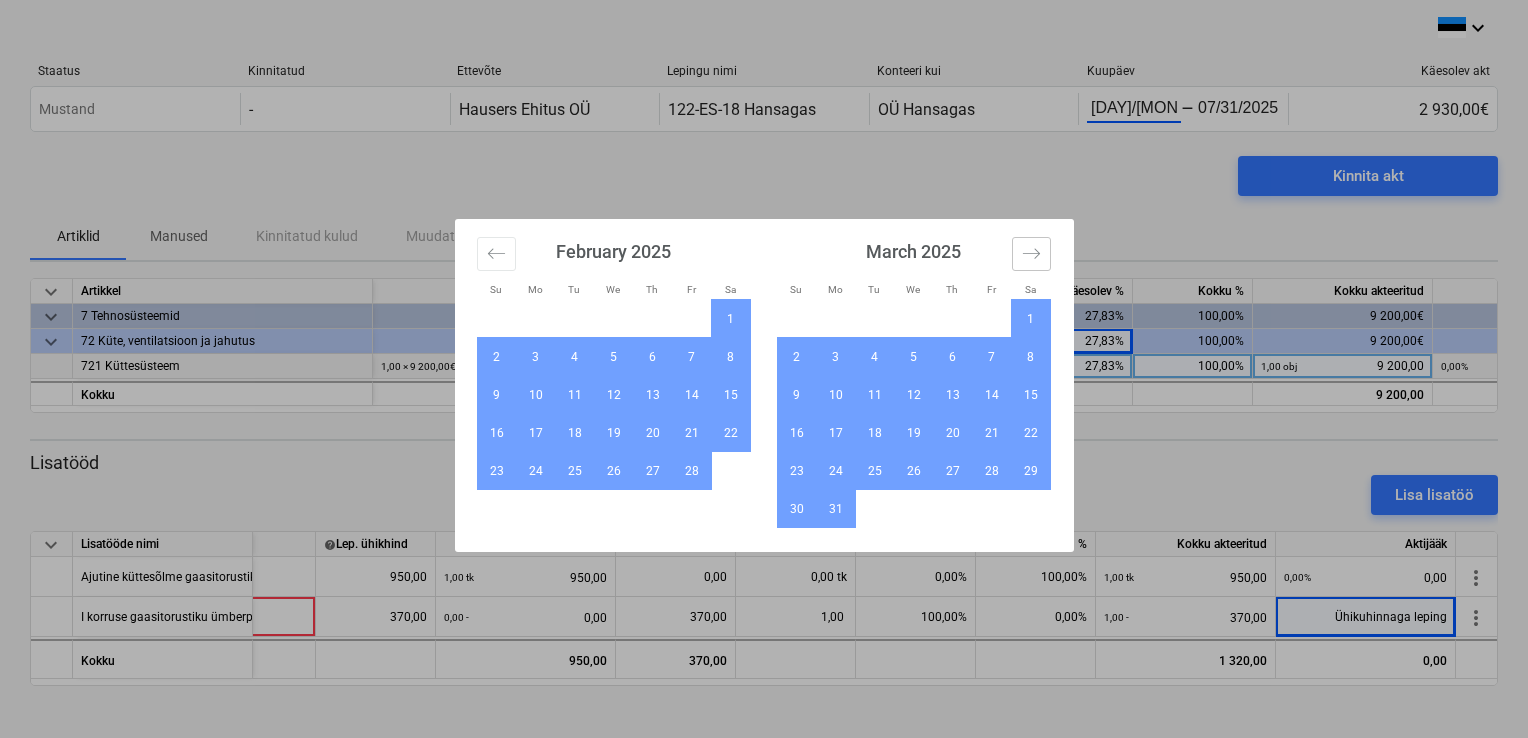 click 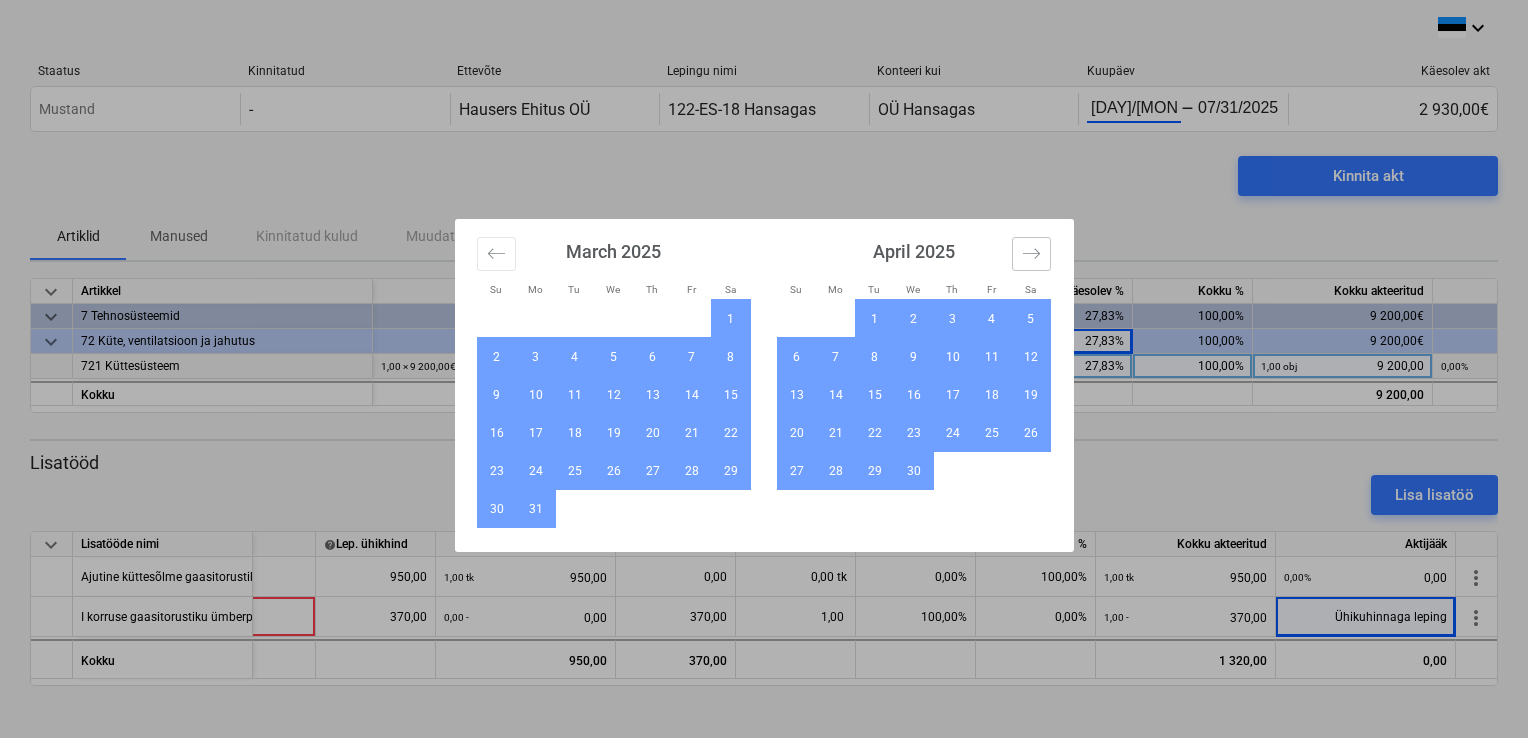 click 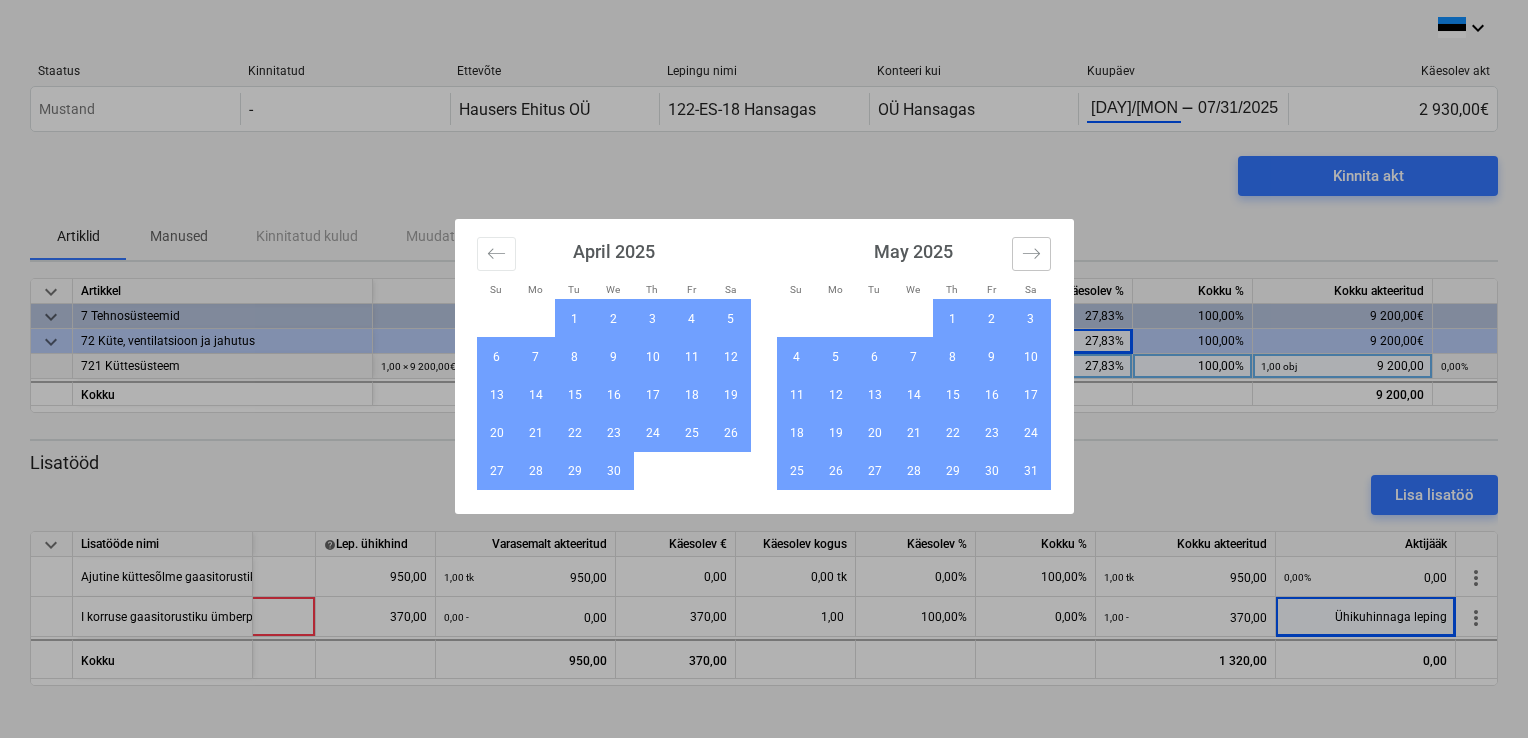 click 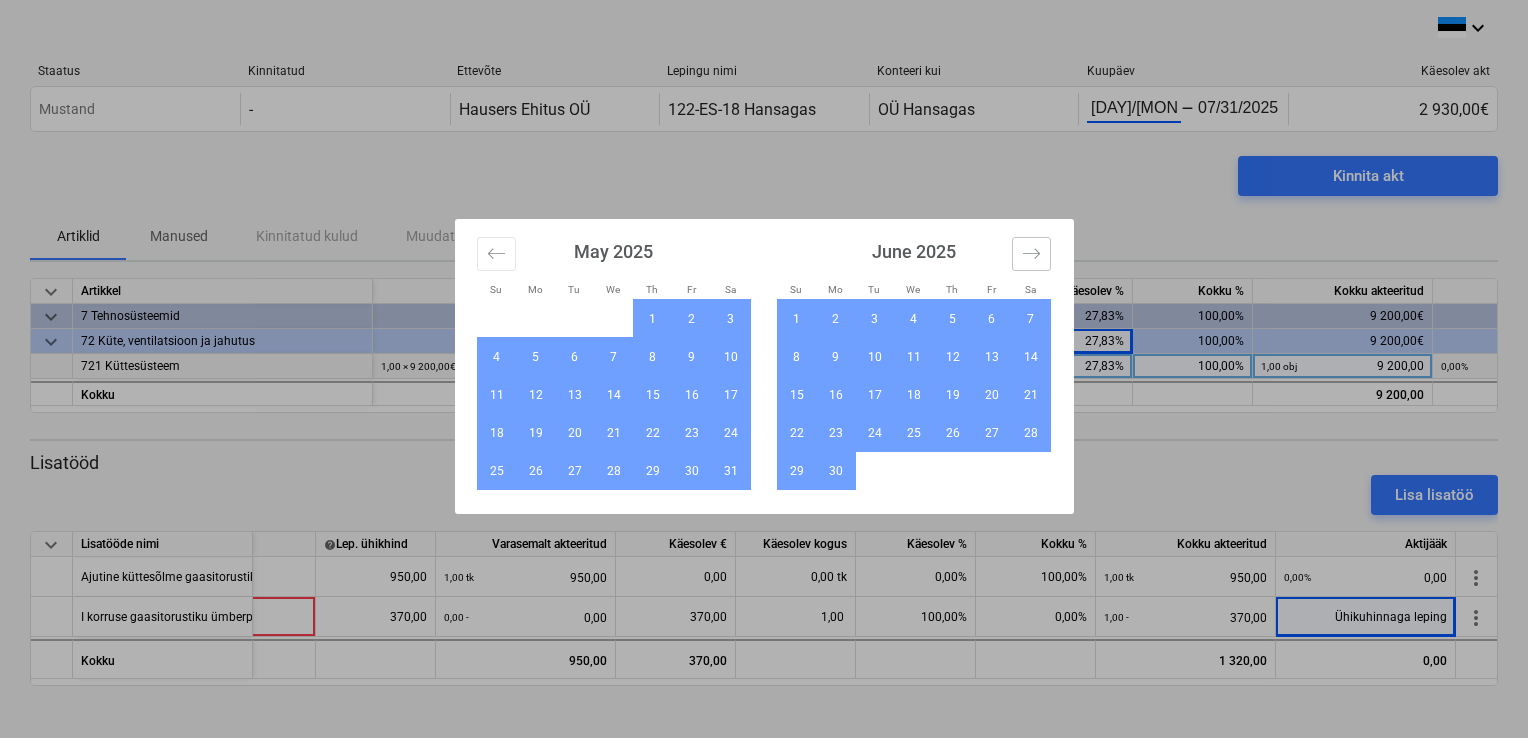 click 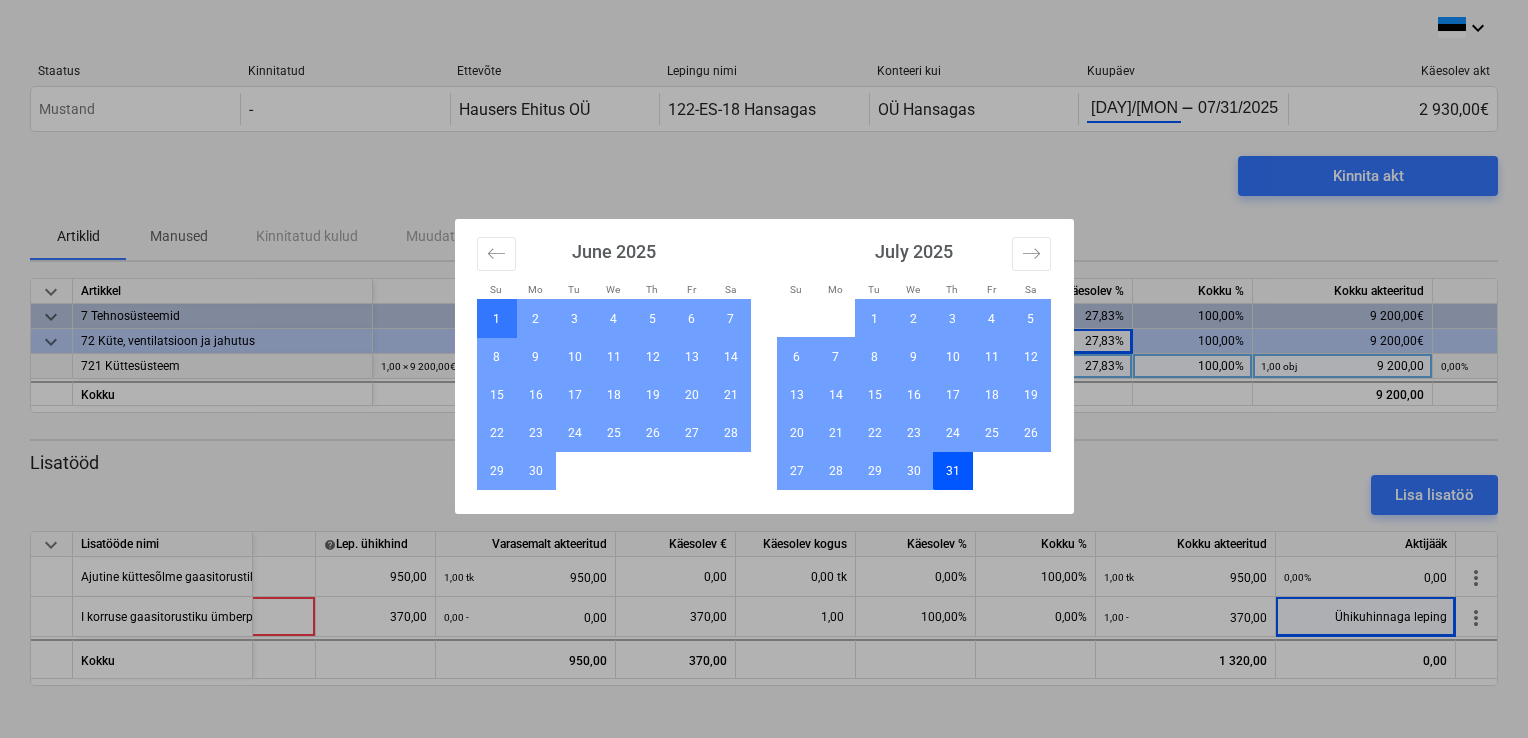 click on "1" at bounding box center [496, 319] 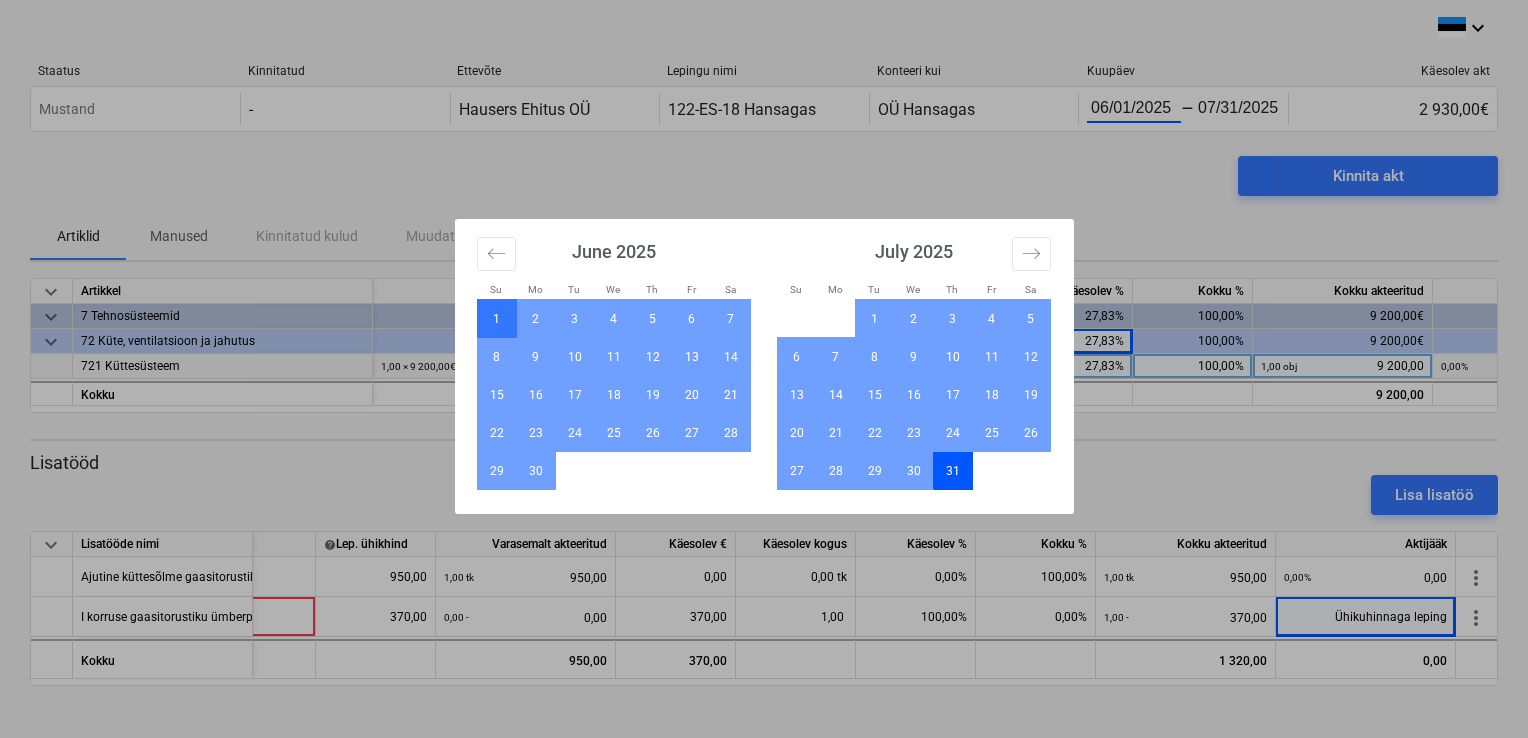 scroll, scrollTop: 0, scrollLeft: 0, axis: both 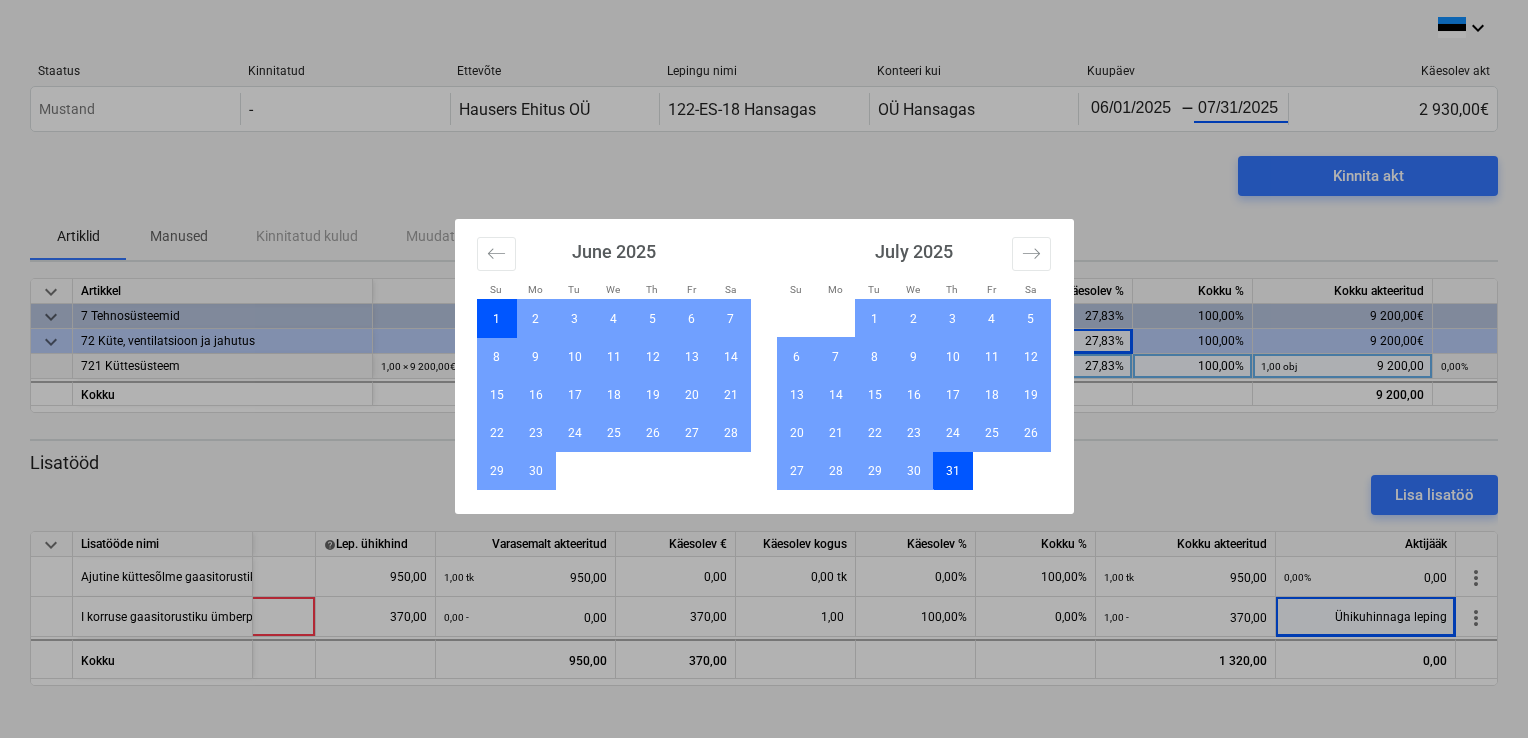 click on "Su Mo Tu We Th Fr Sa Su Mo Tu We Th Fr Sa May [YEAR] 1 2 3 4 5 6 7 8 9 10 11 12 13 14 15 16 17 18 19 20 21 22 23 24 25 26 27 28 29 30 31 June [YEAR] 1 2 3 4 5 6 7 8 9 10 11 12 13 14 15 16 17 18 19 20 21 22 23 24 25 26 27 28 29 30 July [YEAR] 1 2 3 4 5 6 7 8 9 10 11 12 13 14 15 16 17 18 19 20 21 22 23 24 25 26 27 28 29 30 31 August [YEAR] 1 2 3 4 5 6 7 8 9 10 11 12 13 14 15 16 17 18 19 20 21 22 23 24 25 26 27 28 29 30 31" at bounding box center [764, 369] 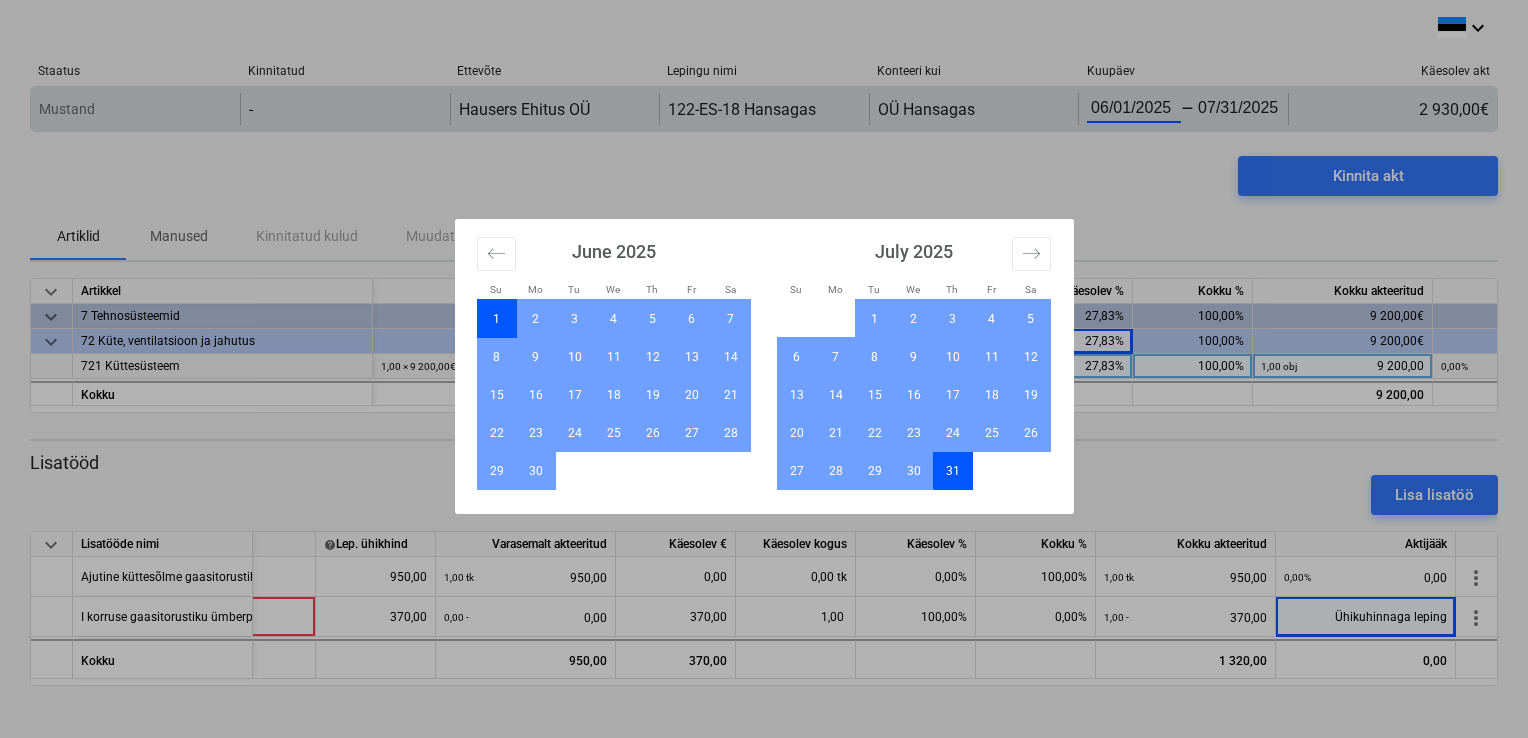 click on "keyboard_arrow_down Staatus Kinnitatud Ettevõte Lepingu nimi Konteeri kui Kuupäev Käesolev akt Mustand - Hausers Ehitus OÜ 122-ES-18 Hansagas OÜ Hansagas 06/01/[YEAR] Press the down arrow key to interact with the calendar and
select a date. Press the question mark key to get the keyboard shortcuts for changing dates. - 07/31/[YEAR] Press the down arrow key to interact with the calendar and
select a date. Press the question mark key to get the keyboard shortcuts for changing dates. 2 930,00€ Please wait Kinnita akt Artiklid Manused Kinnitatud kulud Muudatused keyboard_arrow_down Artikkel Lepinguline maksumus Varasemalt akteeritud Käesolev € Käesolev kogus Käesolev % Kokku % Kokku akteeritud Aktijääk keyboard_arrow_down 7 Tehnosüsteemid  9 200,00€ 6 640,00€ 2 560,00€ - 27,83% 100,00% 9 200,00€ 0,00€ keyboard_arrow_down 72 Küte, ventilatsioon ja jahutus  9 200,00€ 6 640,00€ 2 560,00€ - 27,83% 100,00% 9 200,00€ 0,00€ 721 Küttesüsteem  1,00   ×   9 200,00€ / obj" at bounding box center [764, 369] 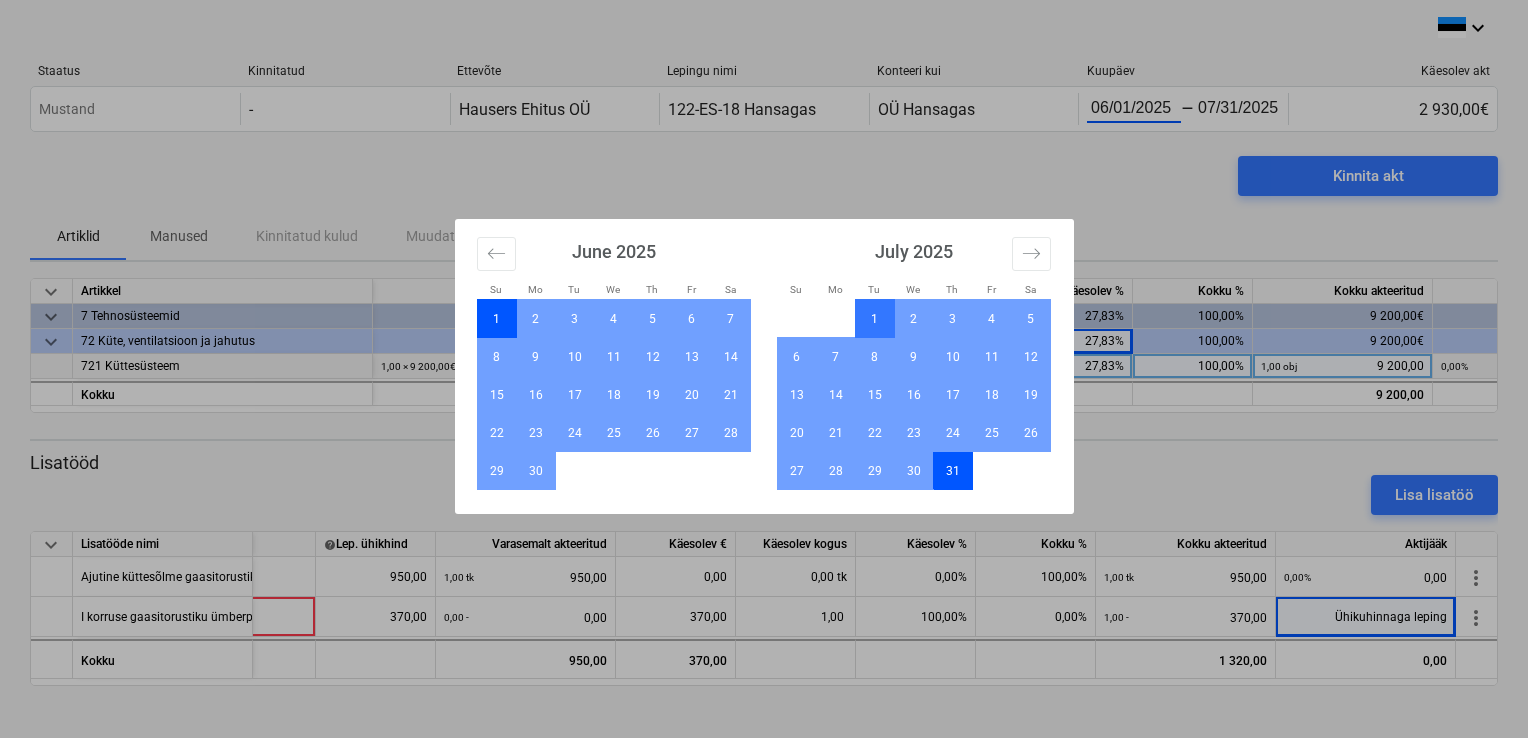 click on "1" at bounding box center [874, 319] 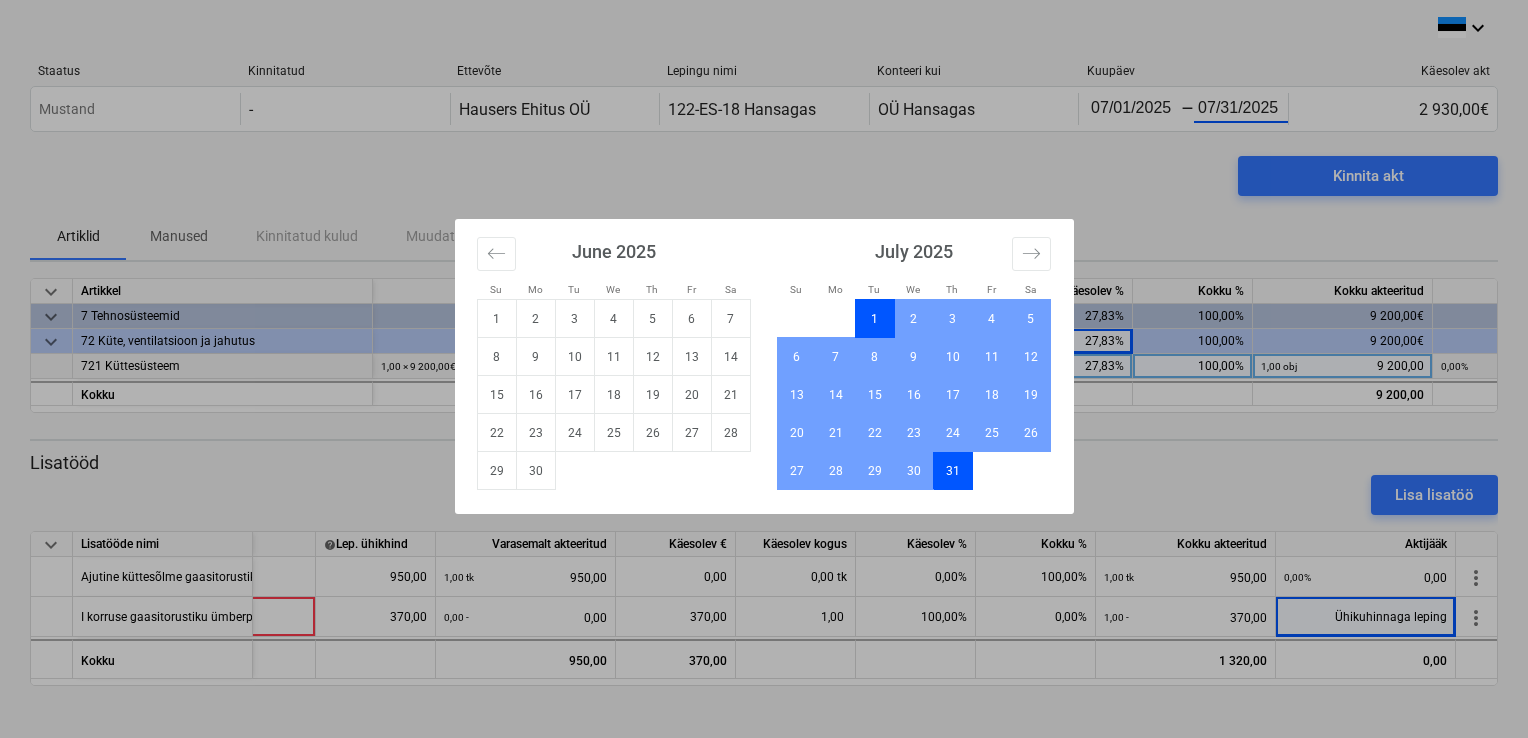 click on "Su Mo Tu We Th Fr Sa Su Mo Tu We Th Fr Sa May [YEAR] 1 2 3 4 5 6 7 8 9 10 11 12 13 14 15 16 17 18 19 20 21 22 23 24 25 26 27 28 29 30 31 June [YEAR] 1 2 3 4 5 6 7 8 9 10 11 12 13 14 15 16 17 18 19 20 21 22 23 24 25 26 27 28 29 30 July [YEAR] 1 2 3 4 5 6 7 8 9 10 11 12 13 14 15 16 17 18 19 20 21 22 23 24 25 26 27 28 29 30 31 August [YEAR] 1 2 3 4 5 6 7 8 9 10 11 12 13 14 15 16 17 18 19 20 21 22 23 24 25 26 27 28 29 30 31" at bounding box center [764, 369] 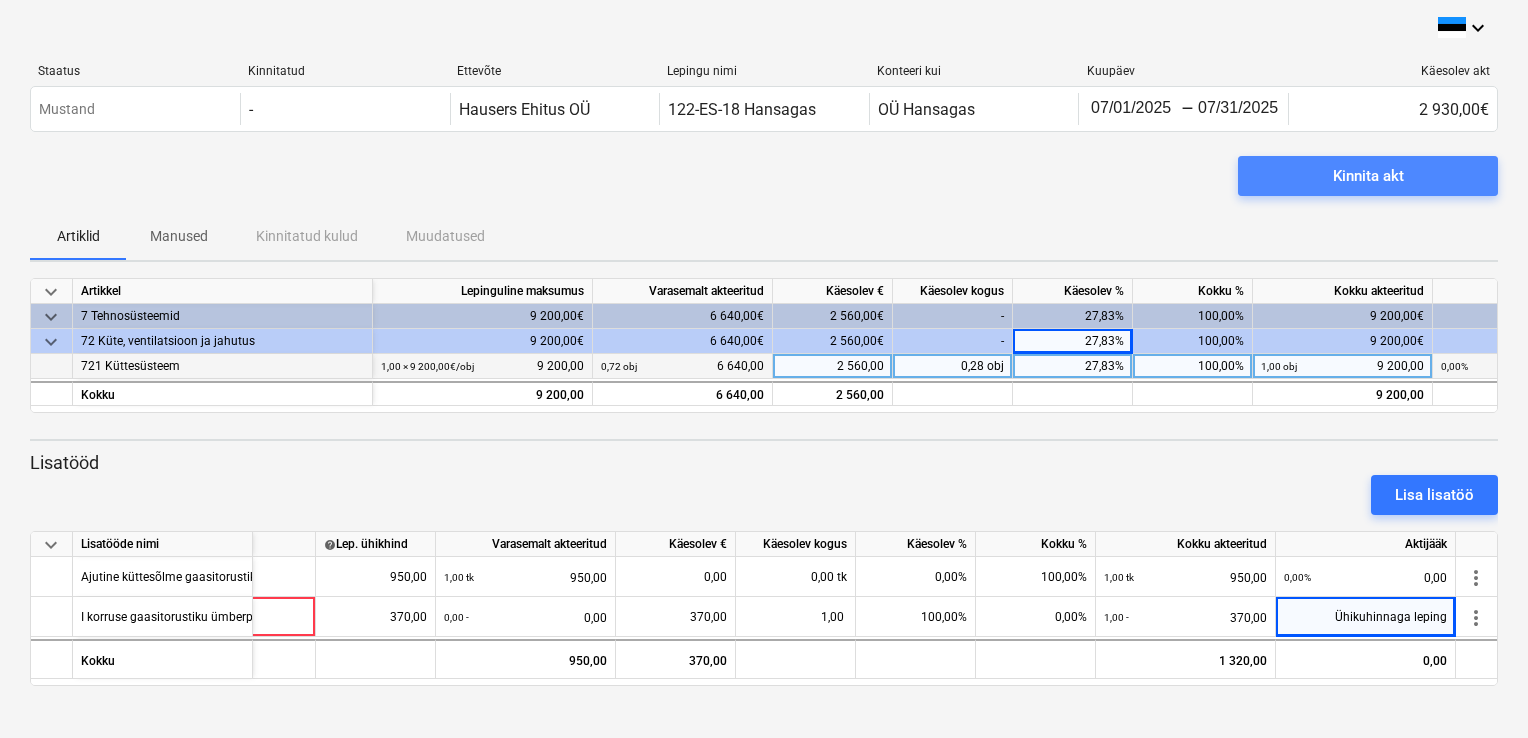 click on "Kinnita akt" at bounding box center (1368, 176) 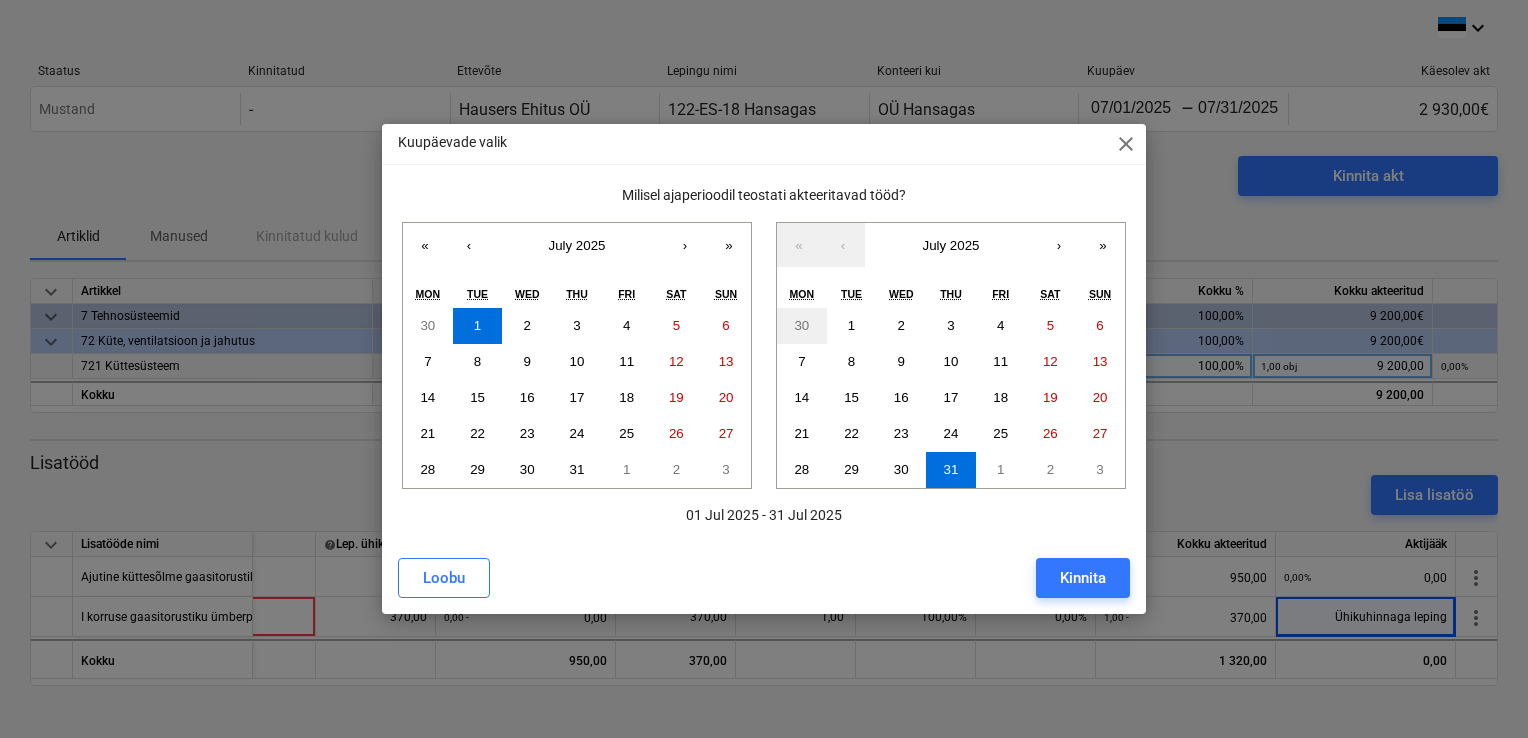 click on "Loobu Kinnita" at bounding box center (764, 578) 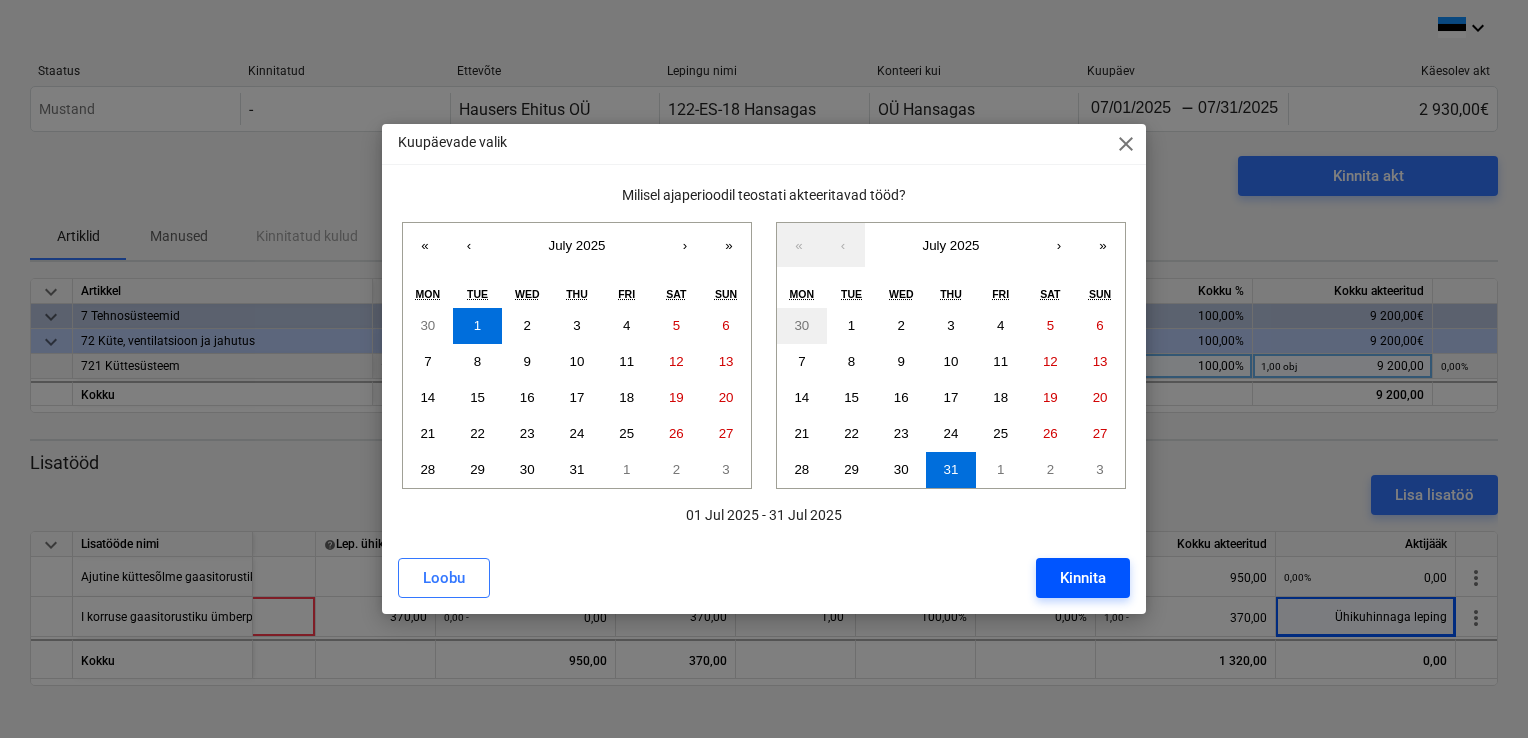 click on "Kinnita" at bounding box center (1083, 578) 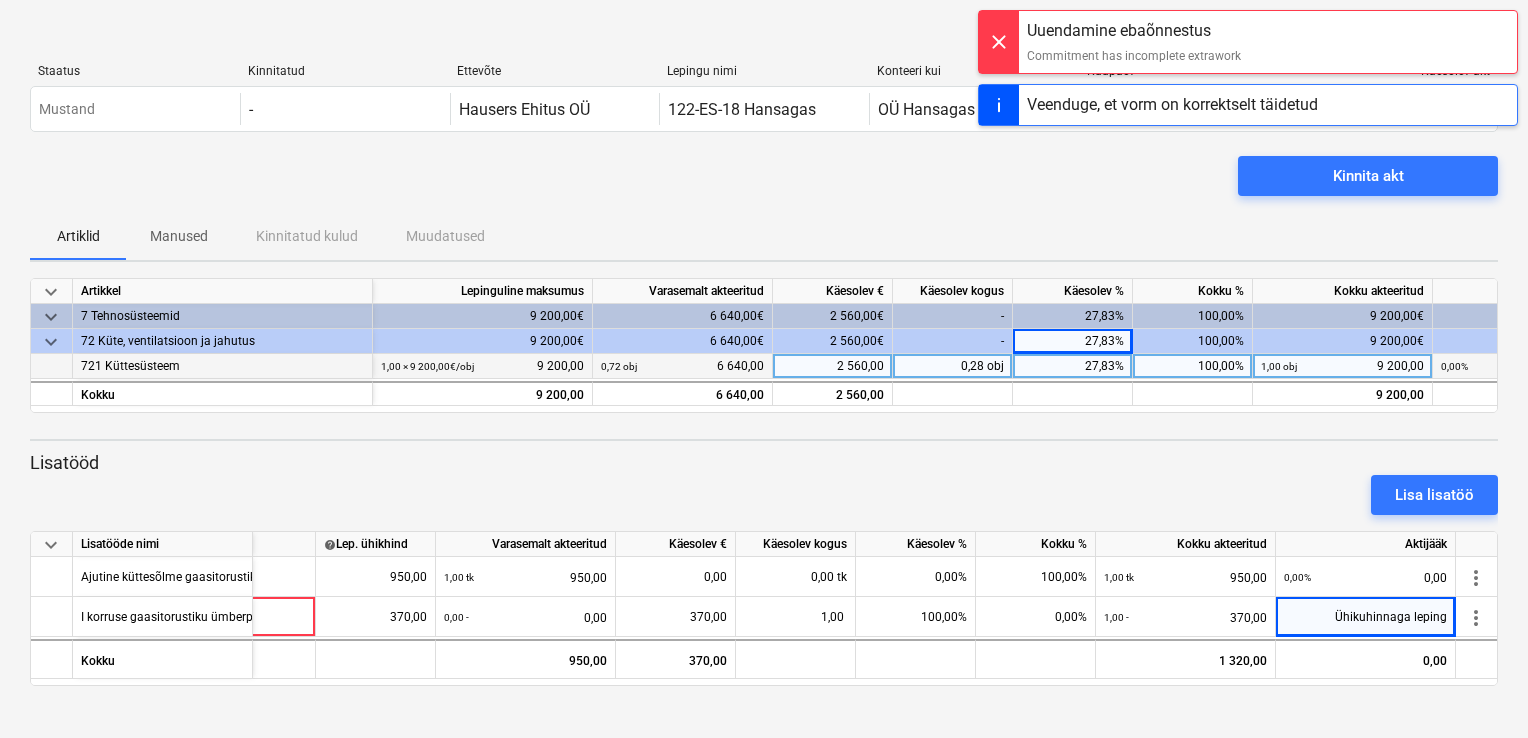 click on "Kinnita akt" at bounding box center (764, 184) 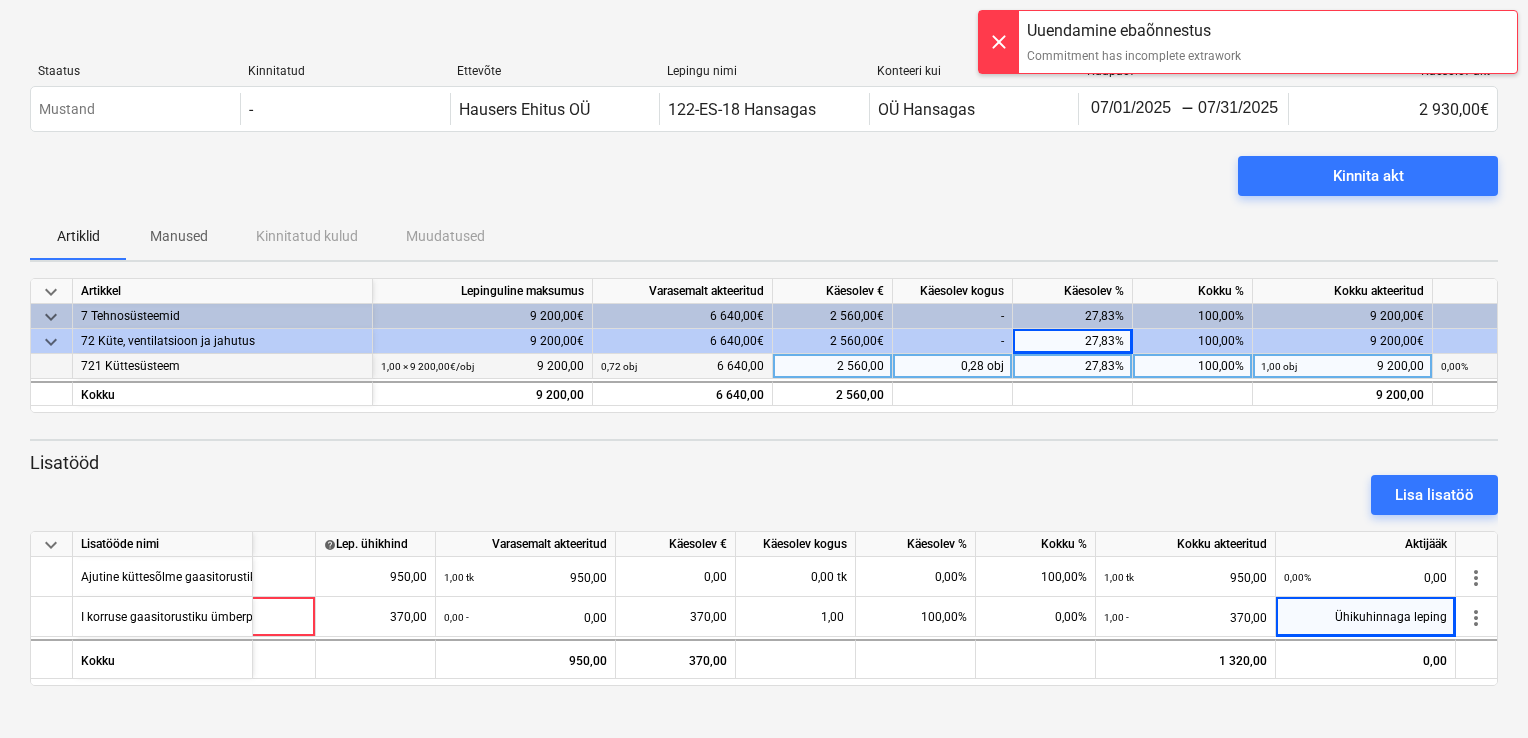 click on "Kinnita akt" at bounding box center [764, 184] 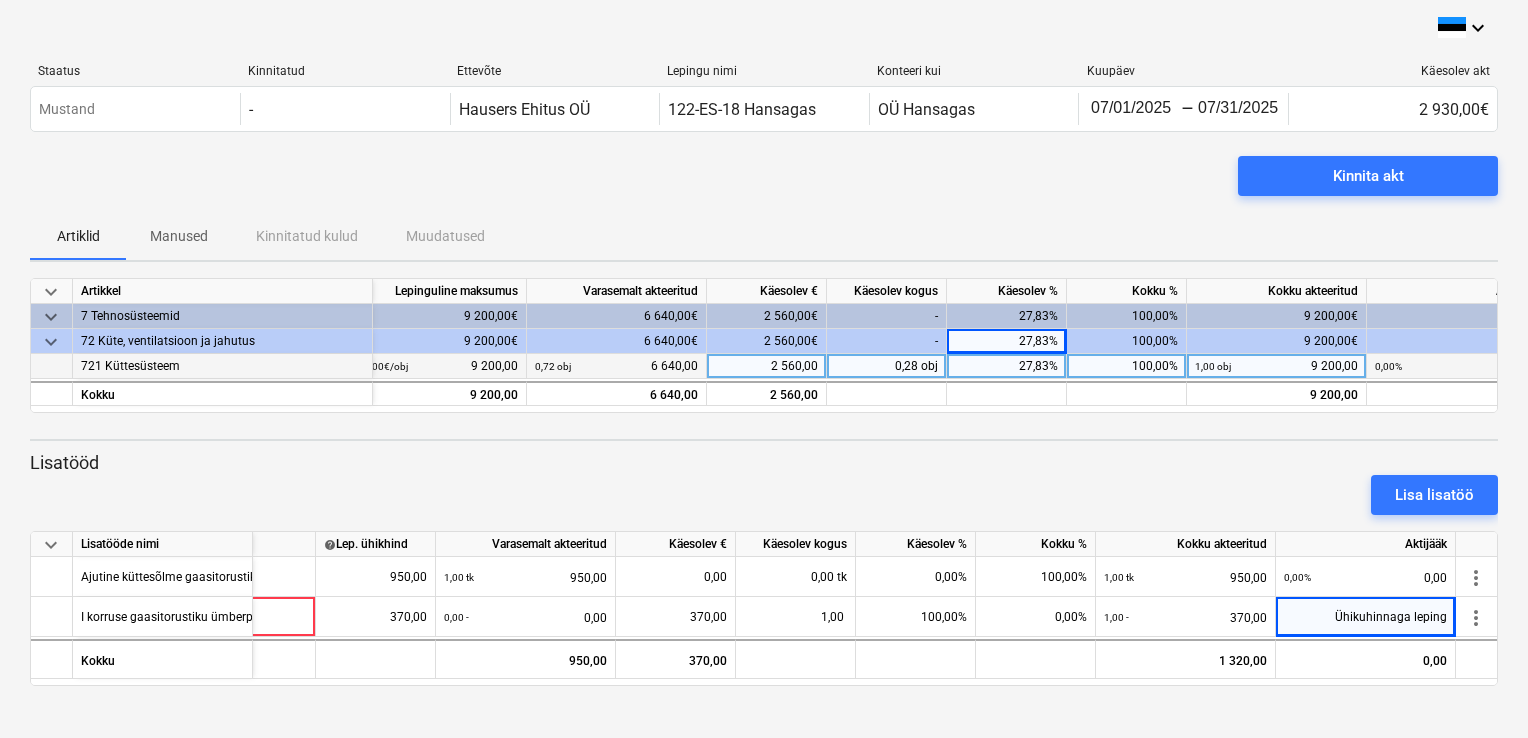scroll, scrollTop: 0, scrollLeft: 116, axis: horizontal 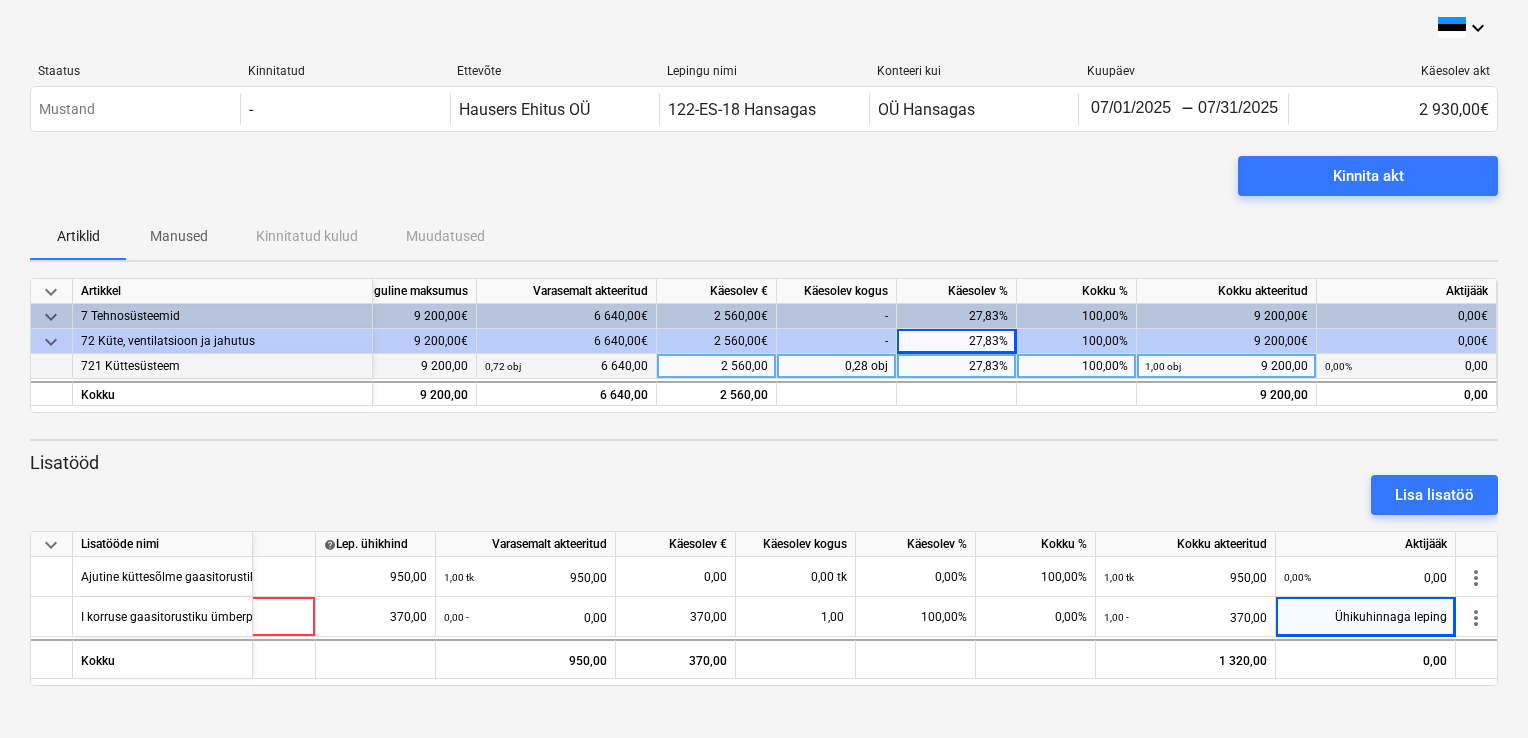 click on "Lisatööd" at bounding box center (764, 463) 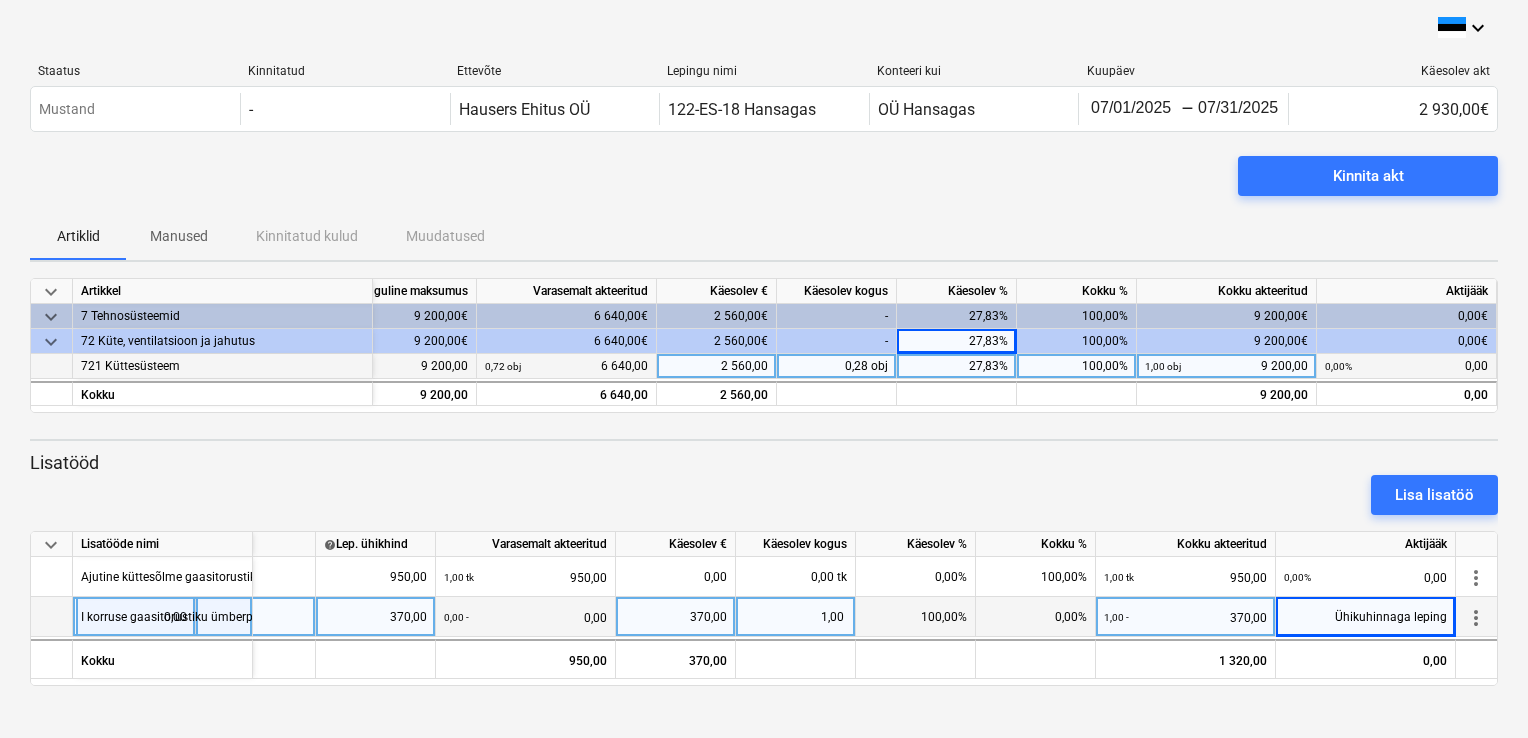 click on "0,00%" at bounding box center [1036, 617] 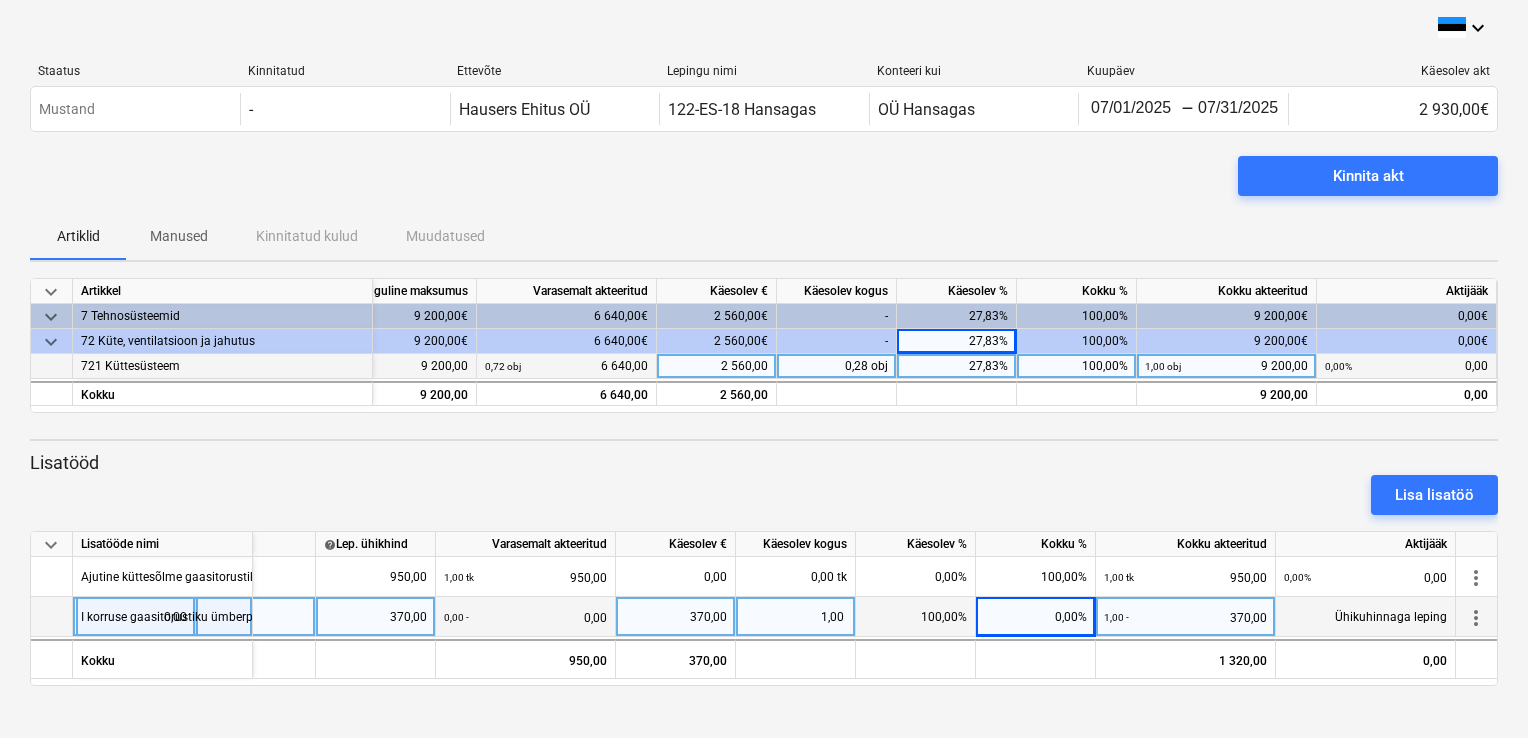 click on "0,00%" at bounding box center [1036, 617] 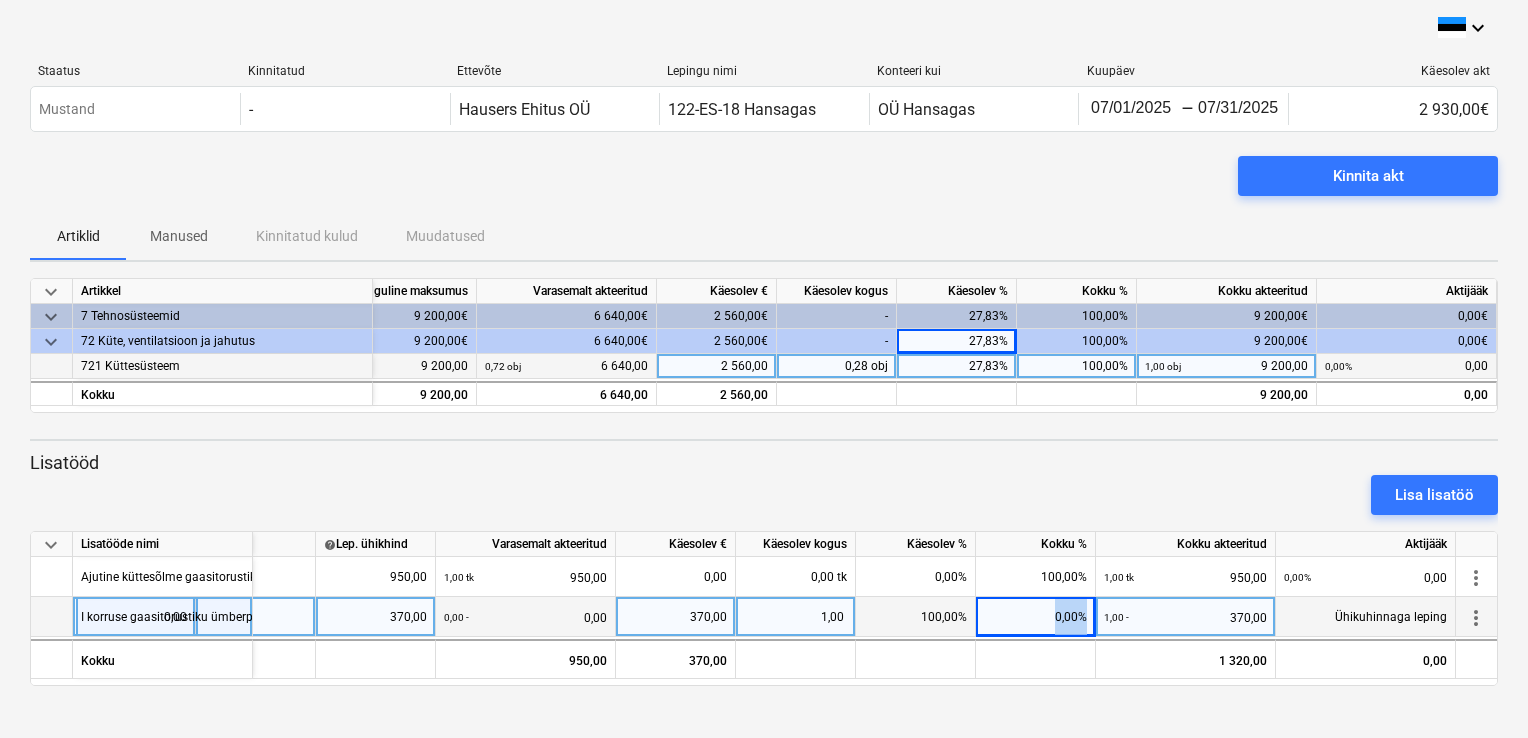 click on "0,00%" at bounding box center [1036, 617] 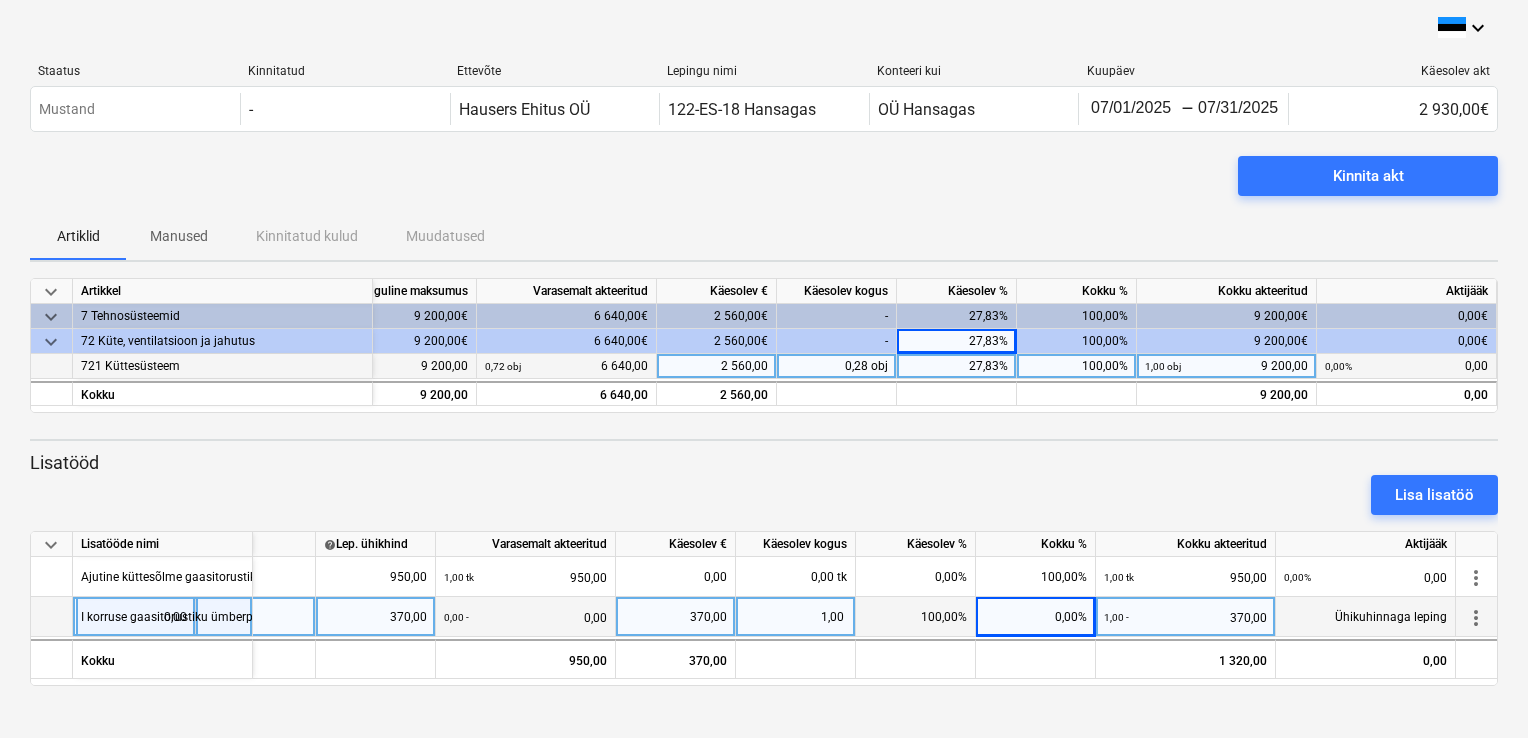 click on "0,00%" at bounding box center (1036, 617) 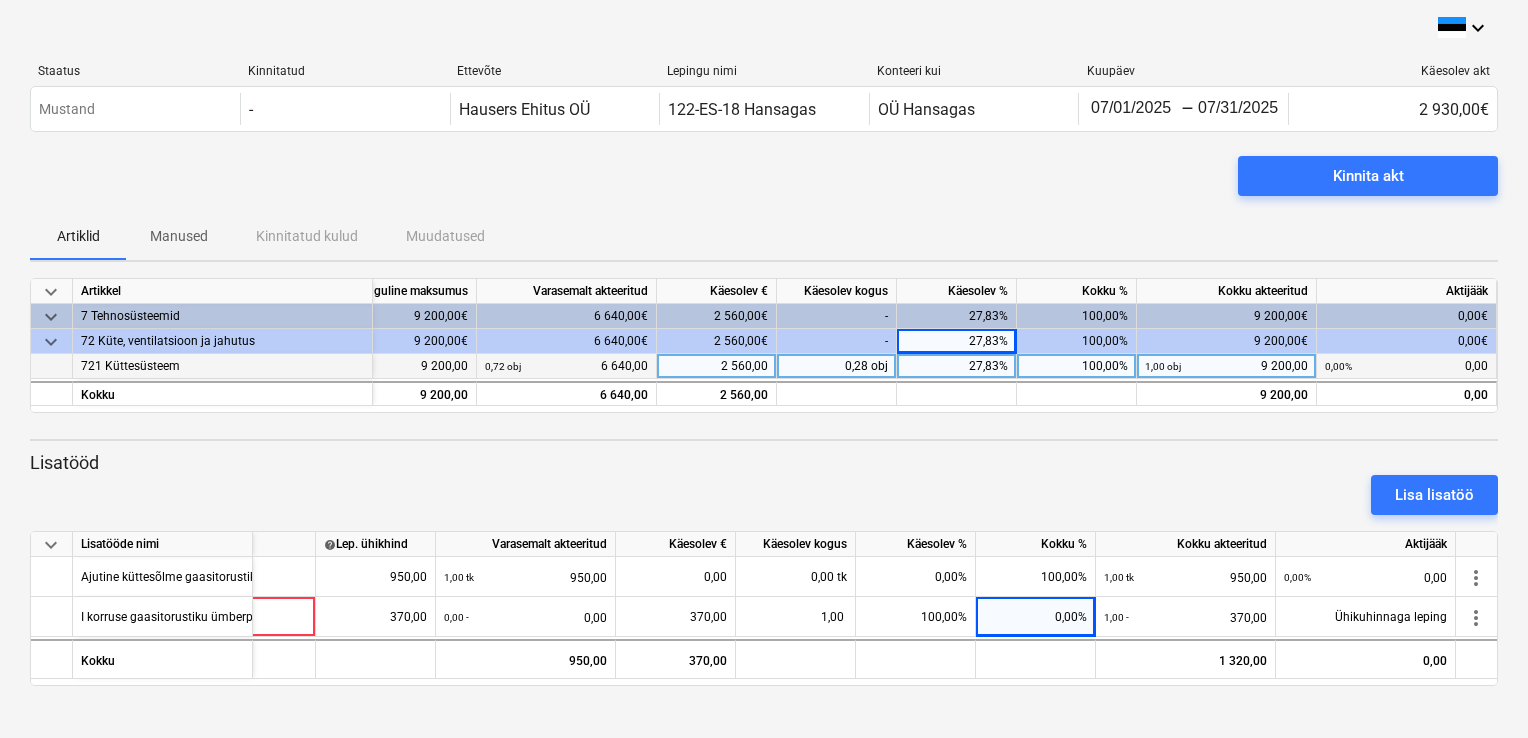 click on "keyboard_arrow_down Staatus Kinnitatud Ettevõte Lepingu nimi Konteeri kui Kuupäev Käesolev akt Mustand - Hausers Ehitus OÜ 122-ES-18 Hansagas OÜ Hansagas 07/01/[YEAR] Press the down arrow key to interact with the calendar and
select a date. Press the question mark key to get the keyboard shortcuts for changing dates. - 07/31/[YEAR] Press the down arrow key to interact with the calendar and
select a date. Press the question mark key to get the keyboard shortcuts for changing dates. 2 930,00€ Please wait Kinnita akt Artiklid Manused Kinnitatud kulud Muudatused keyboard_arrow_down Artikkel Lepinguline maksumus Varasemalt akteeritud Käesolev € Käesolev kogus Käesolev % Kokku % Kokku akteeritud Aktijääk keyboard_arrow_down 7 Tehnosüsteemid  9 200,00€ 6 640,00€ 2 560,00€ - 27,83% 100,00% 9 200,00€ 0,00€ keyboard_arrow_down 72 Küte, ventilatsioon ja jahutus  9 200,00€ 6 640,00€ 2 560,00€ - 27,83% 100,00% 9 200,00€ 0,00€ 721 Küttesüsteem  1,00   ×   9 200,00€ / obj 9 200,00" at bounding box center (764, 369) 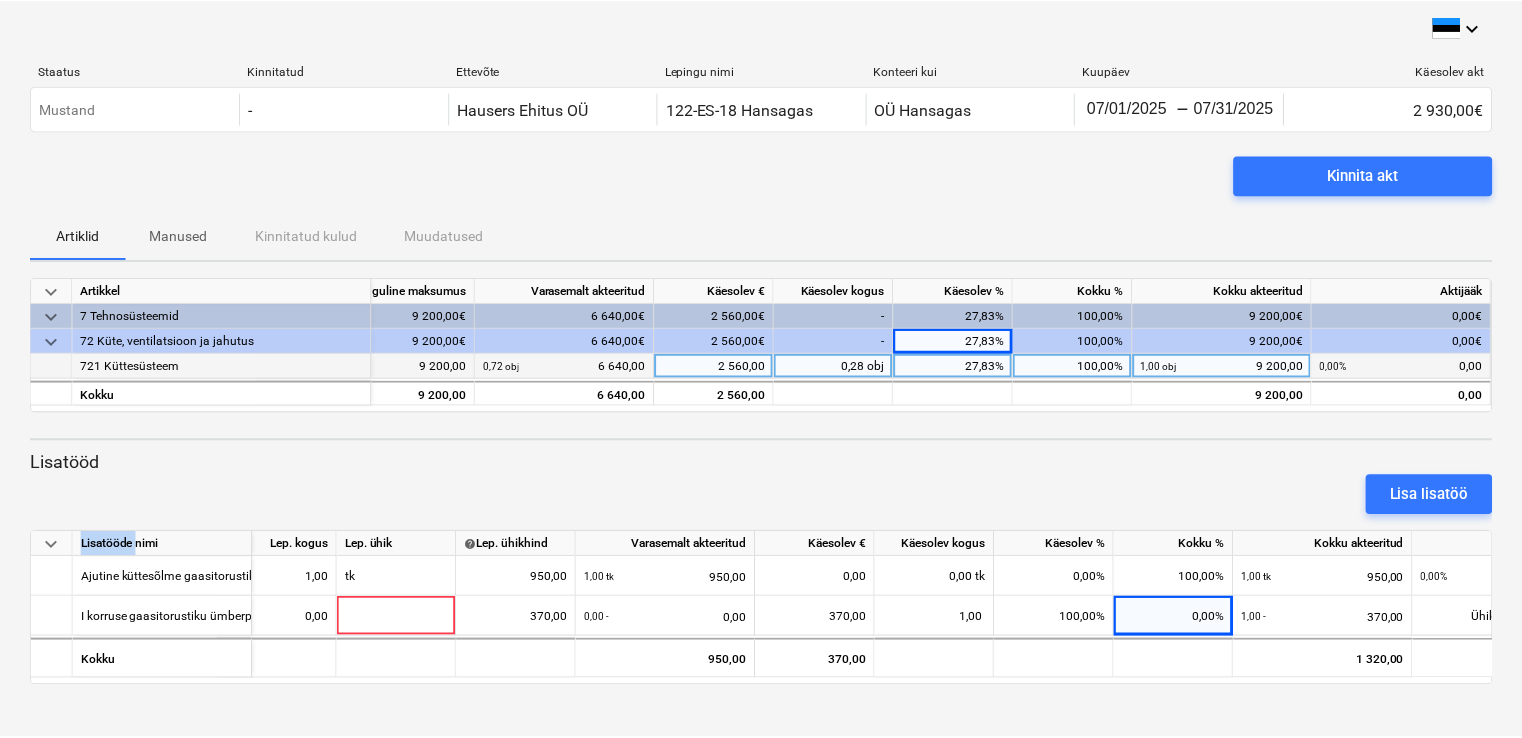 scroll, scrollTop: 0, scrollLeft: 0, axis: both 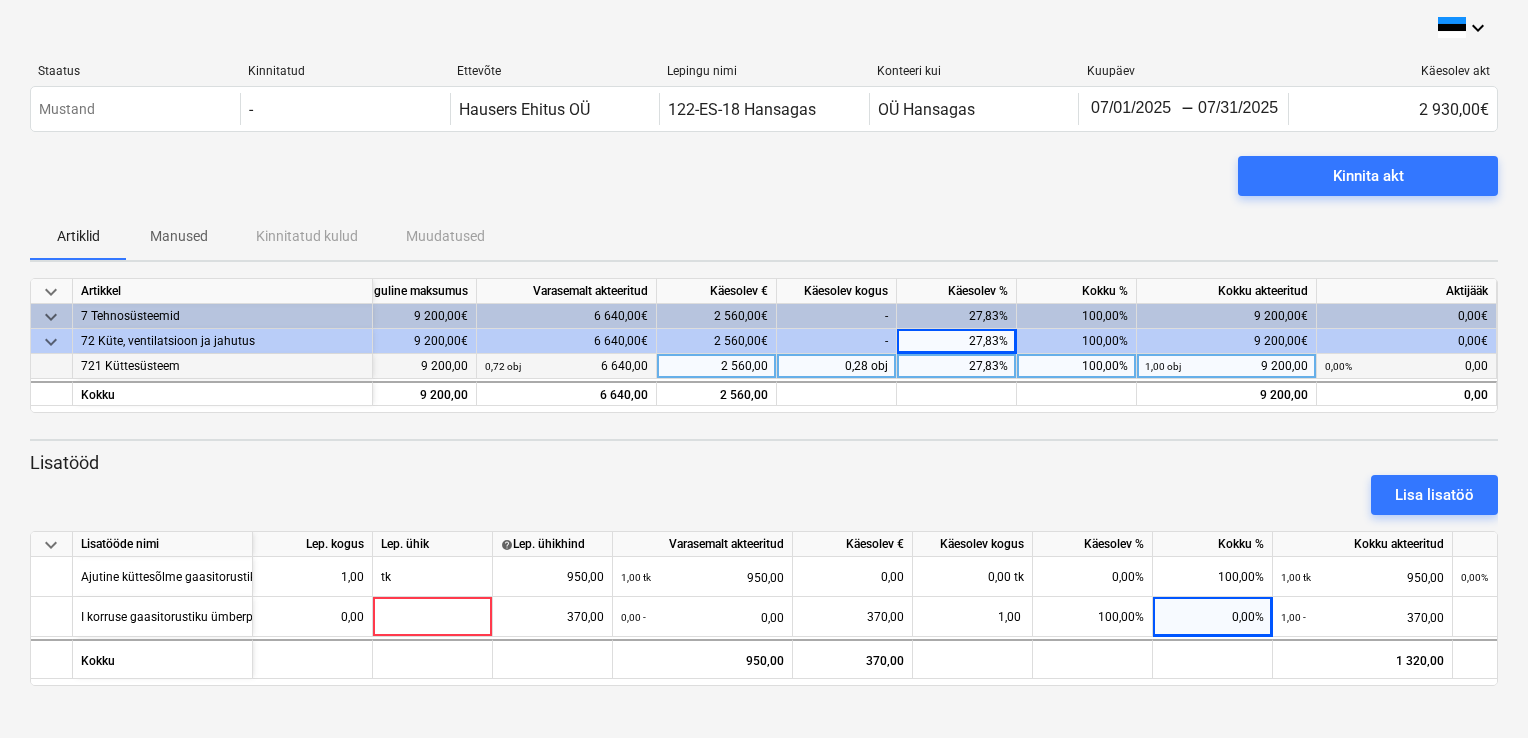 click on "Lisa lisatöö" at bounding box center (764, 495) 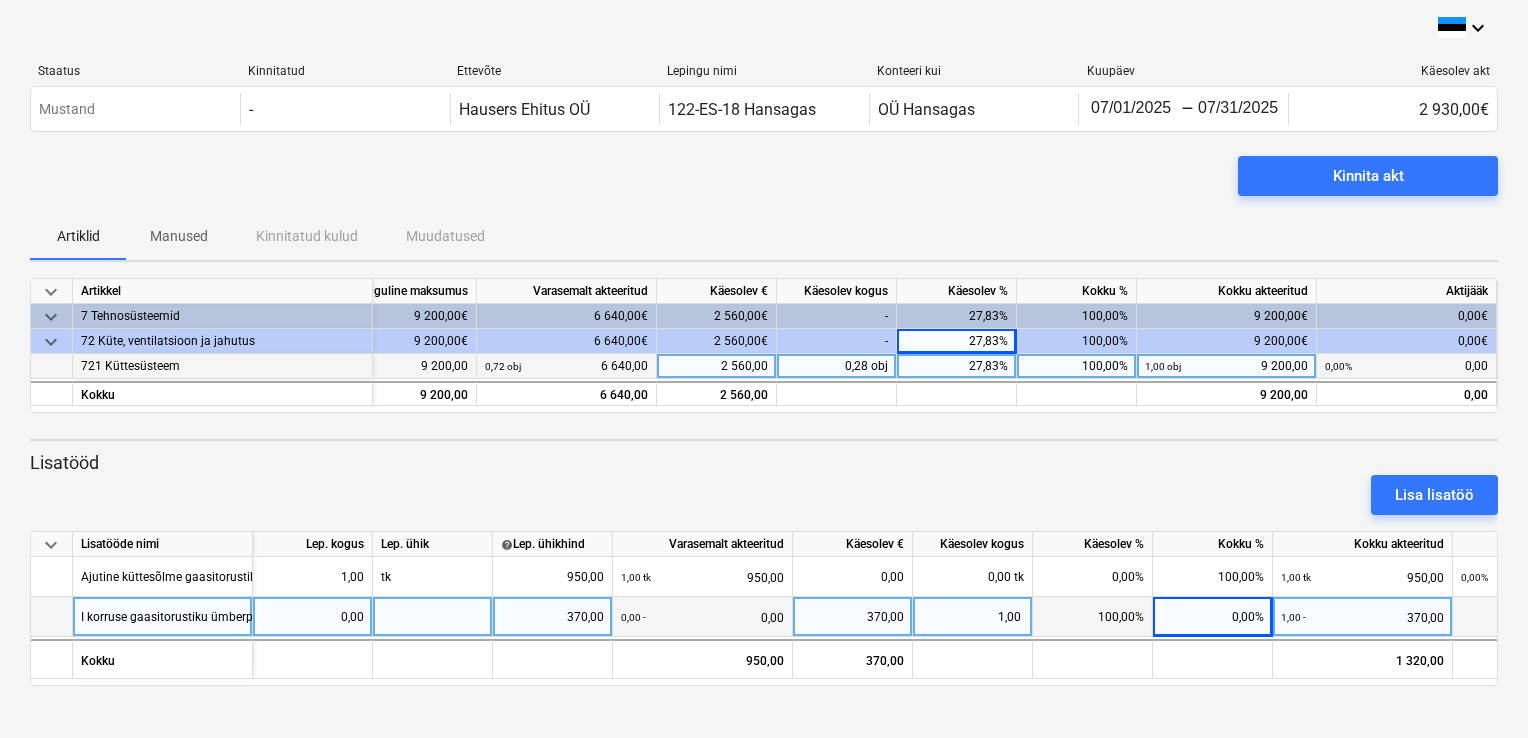 click at bounding box center (433, 617) 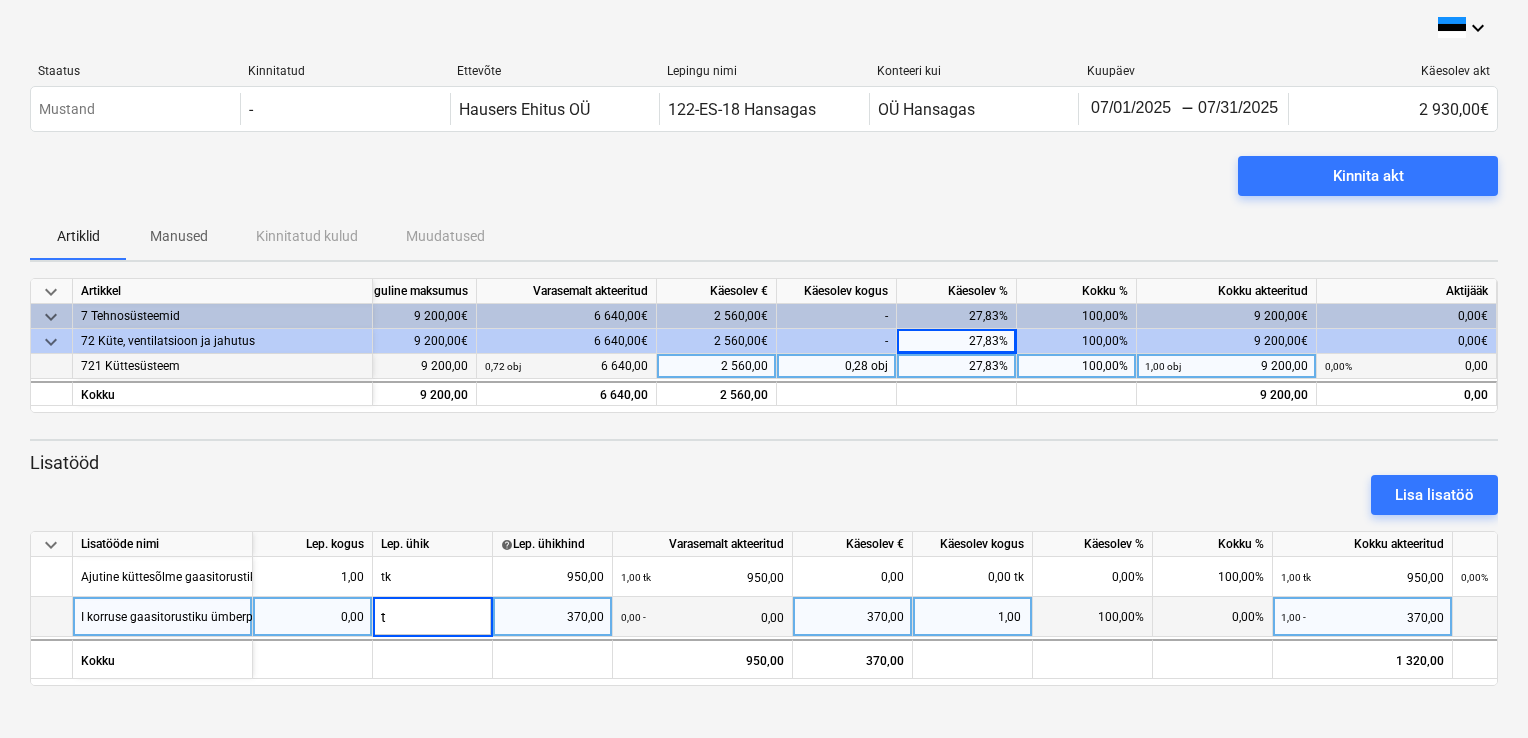 type on "tk" 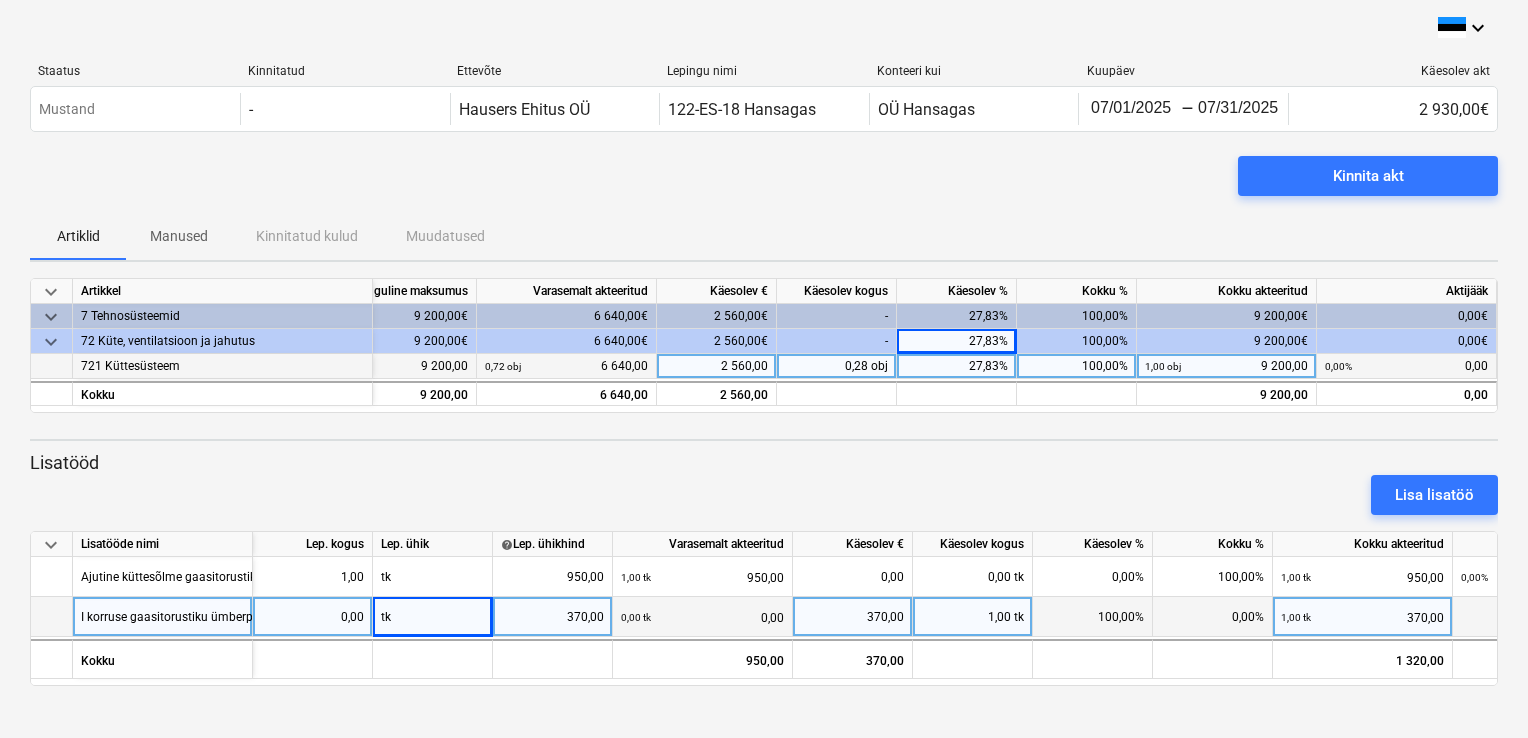 click on "keyboard_arrow_down Artikkel Lepinguline maksumus Varasemalt akteeritud Käesolev € Käesolev kogus Käesolev % Kokku % Kokku akteeritud Aktijääk keyboard_arrow_down 7 Tehnosüsteemid  9 200,00€ 6 640,00€ 2 560,00€ - 27,83% 100,00% 9 200,00€ 0,00€ keyboard_arrow_down 72 Küte, ventilatsioon ja jahutus  9 200,00€ 6 640,00€ 2 560,00€ - 27,83% 100,00% 9 200,00€ 0,00€ 721 Küttesüsteem  1,00   ×   9 200,00€ / obj 9 200,00 0,72   obj 6 640,00 2 560,00 0,28   obj 27,83% 100,00% 1,00   obj 9 200,00 0,00% 0,00 Kokku 9 200,00 6 640,00 2 560,00 9 200,00 0,00 Lisatööd Lisa lisatöö keyboard_arrow_down Lisatööde nimi Lep. kogus Lep. ühik help Lep. ühikhind Varasemalt akteeritud Käesolev € Käesolev kogus Käesolev % Kokku % Kokku akteeritud Aktijääk Ajutine küttesõlme gaasitorustik ja dokumendid 1,00 tk 950,00 1,00   tk 950,00 0,00 0,00   tk 0,00% 100,00% 1,00   tk 950,00 0,00% 0,00 more_vert  I korruse gaasitorustiku ümberpaigaldus 0,00 tk 370,00 0,00   tk 0,00 370,00" at bounding box center [764, 482] 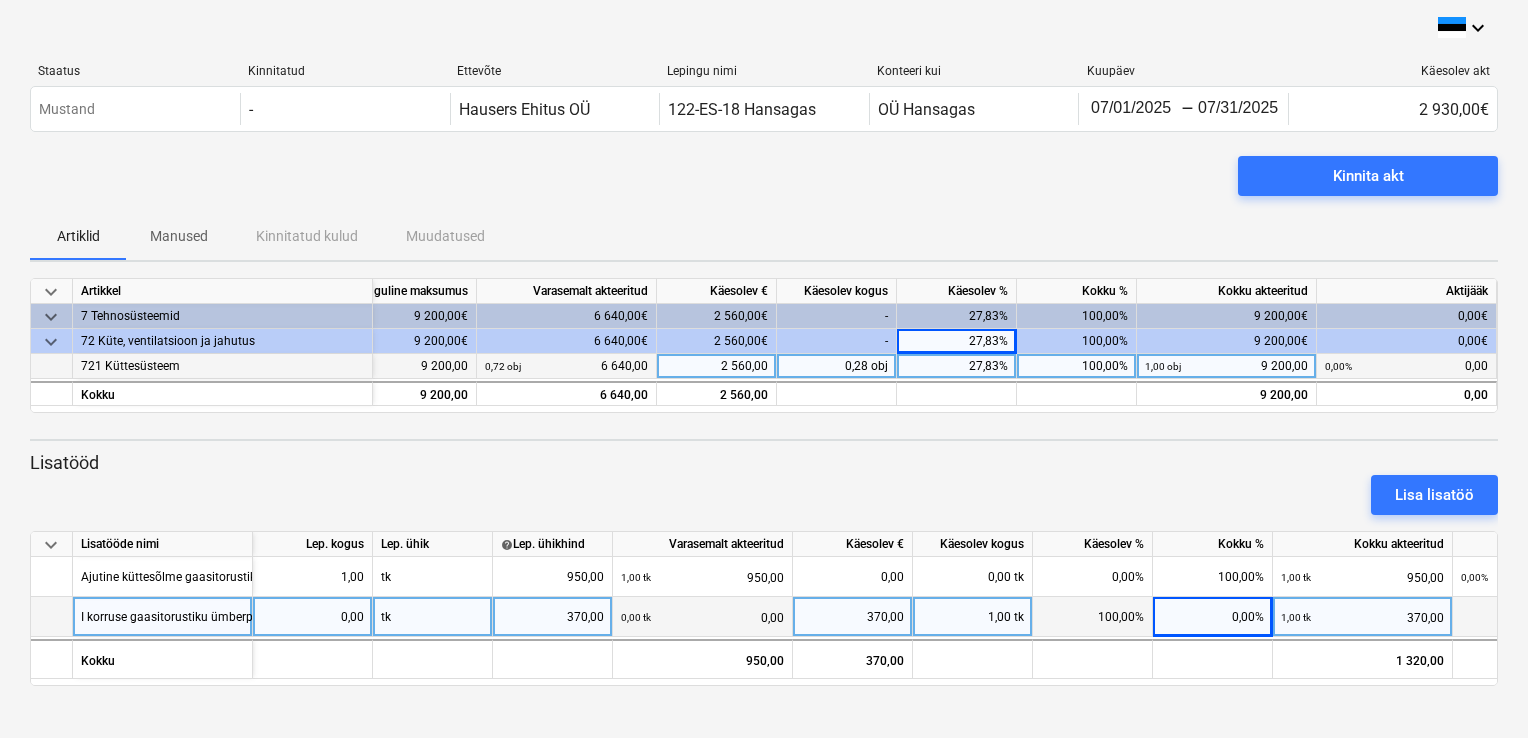 click on "0,00%" at bounding box center [1213, 617] 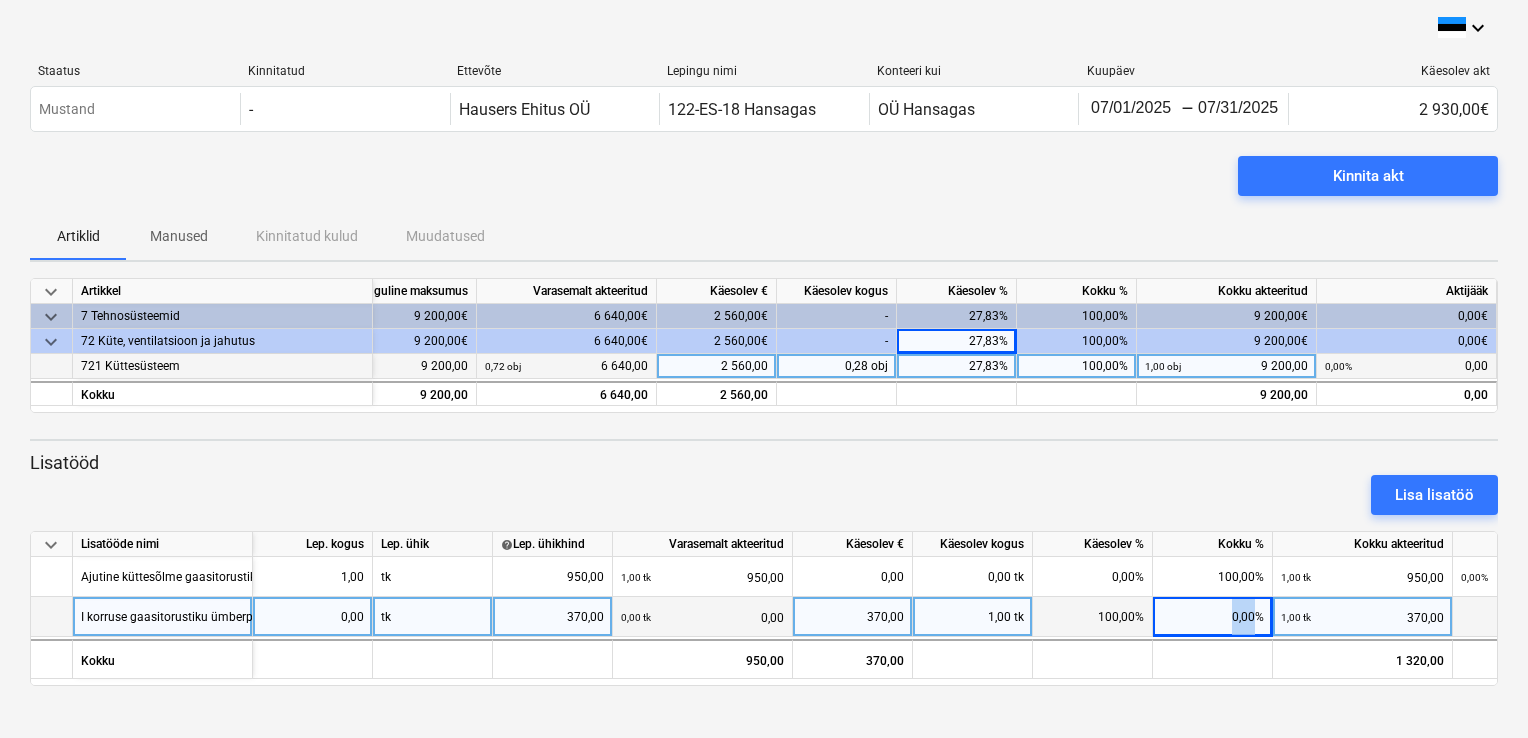 click on "0,00%" at bounding box center (1213, 617) 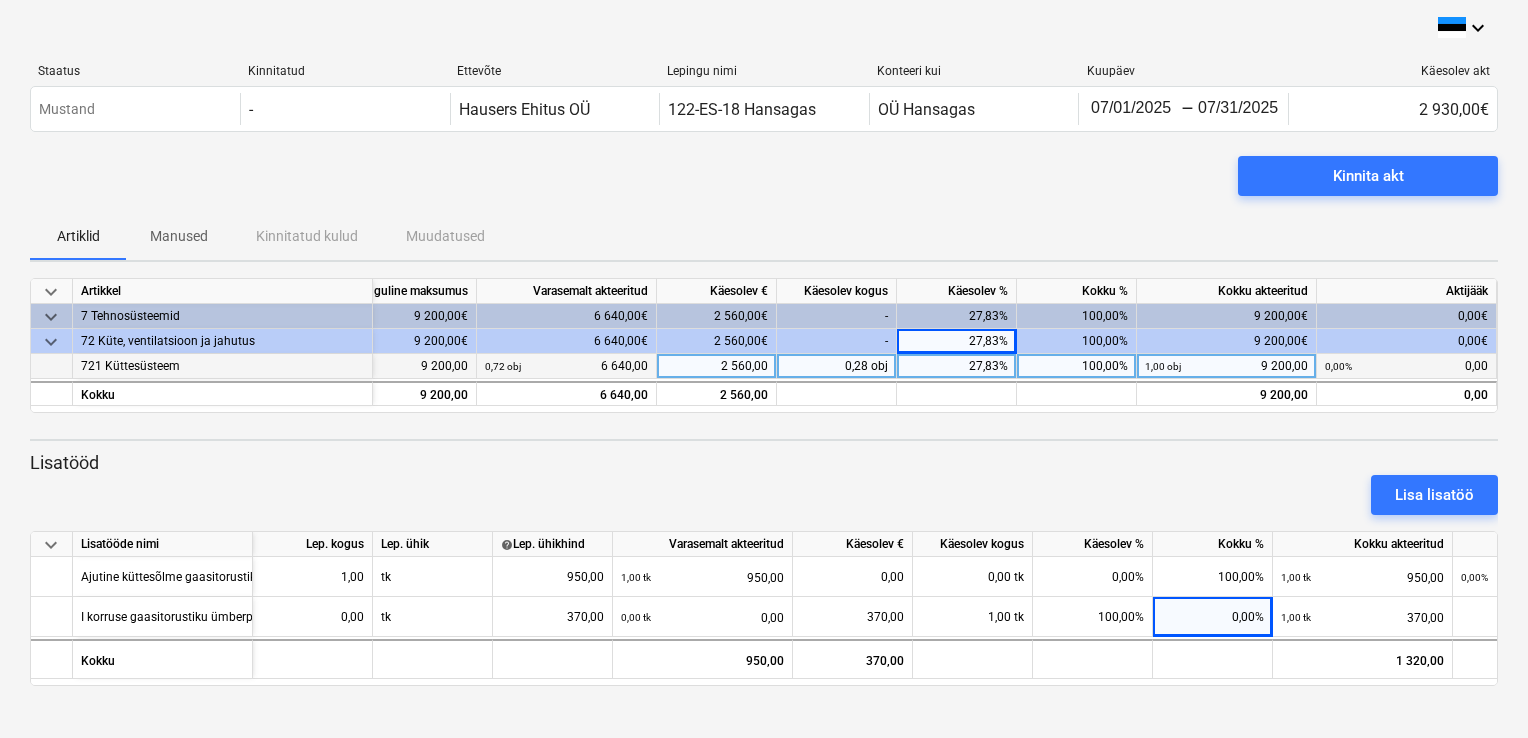 click at bounding box center (764, 523) 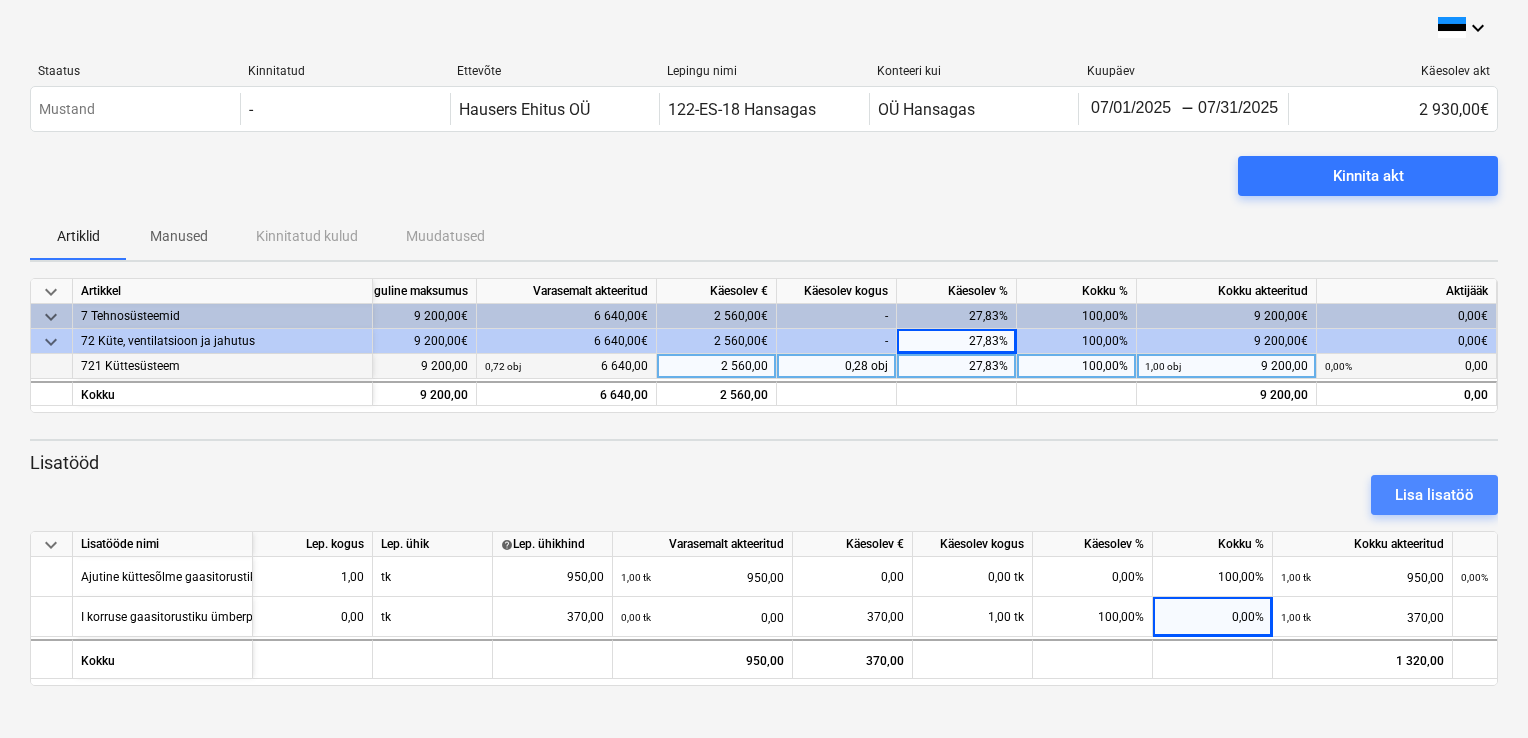 click on "Lisa lisatöö" at bounding box center [1434, 495] 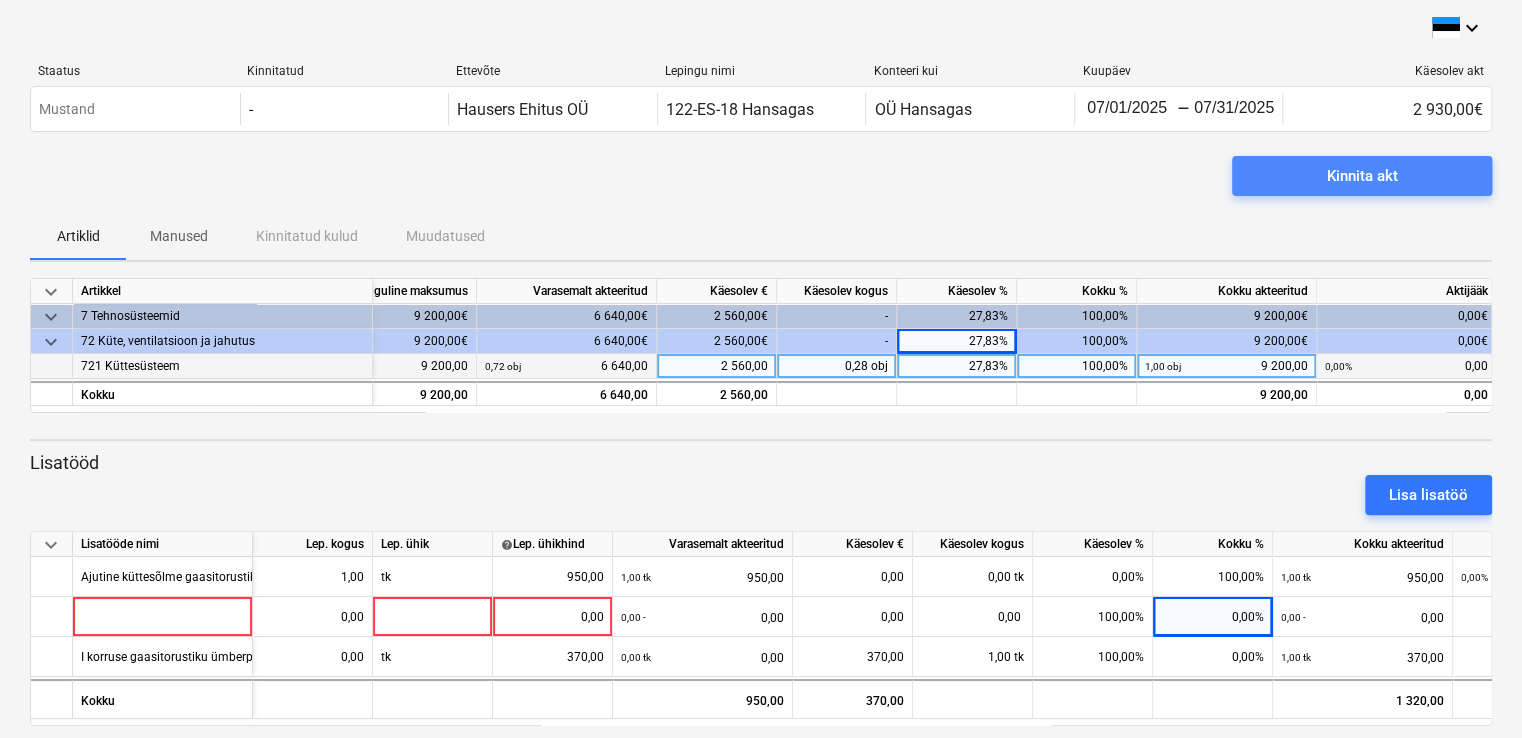 click on "Kinnita akt" at bounding box center [1362, 176] 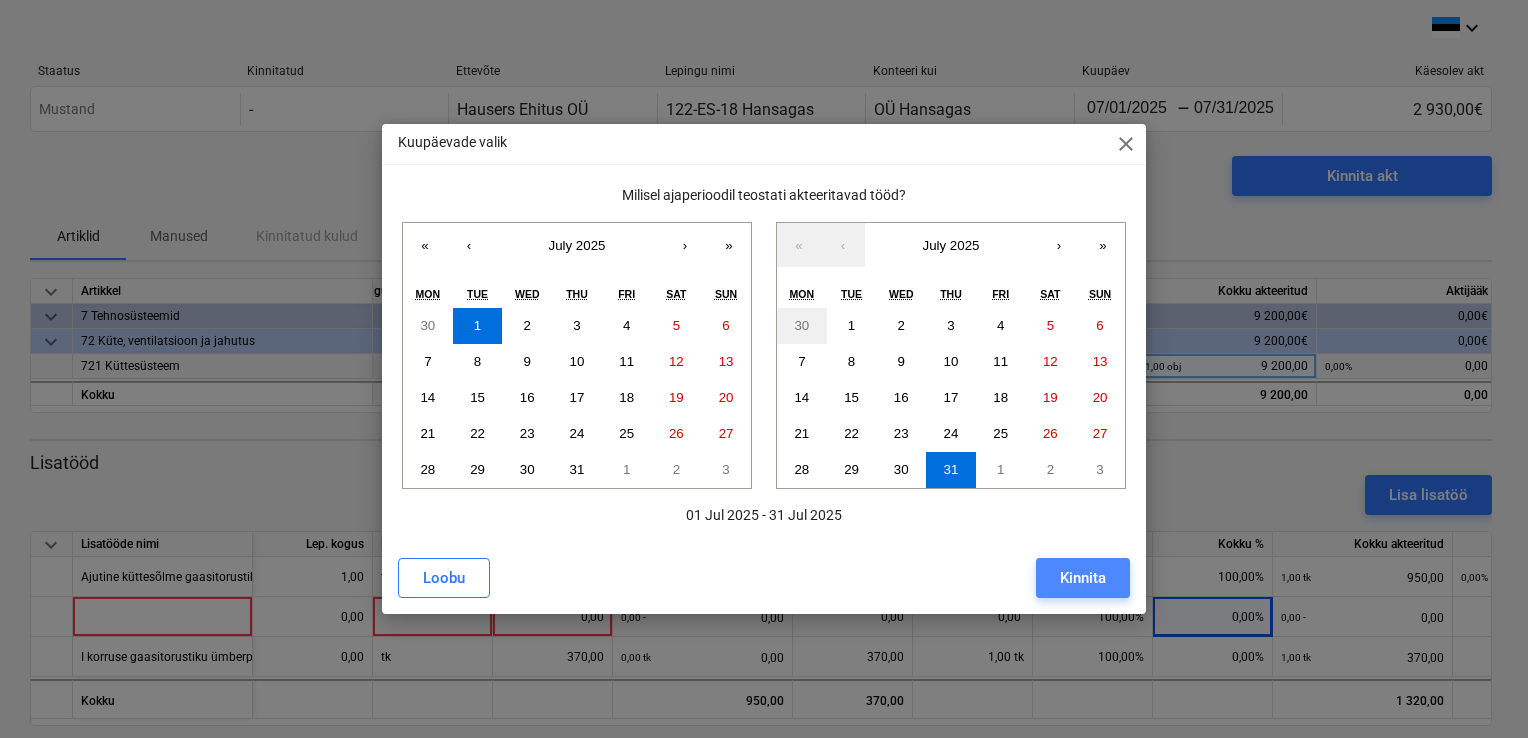 click on "Kinnita" at bounding box center [1083, 578] 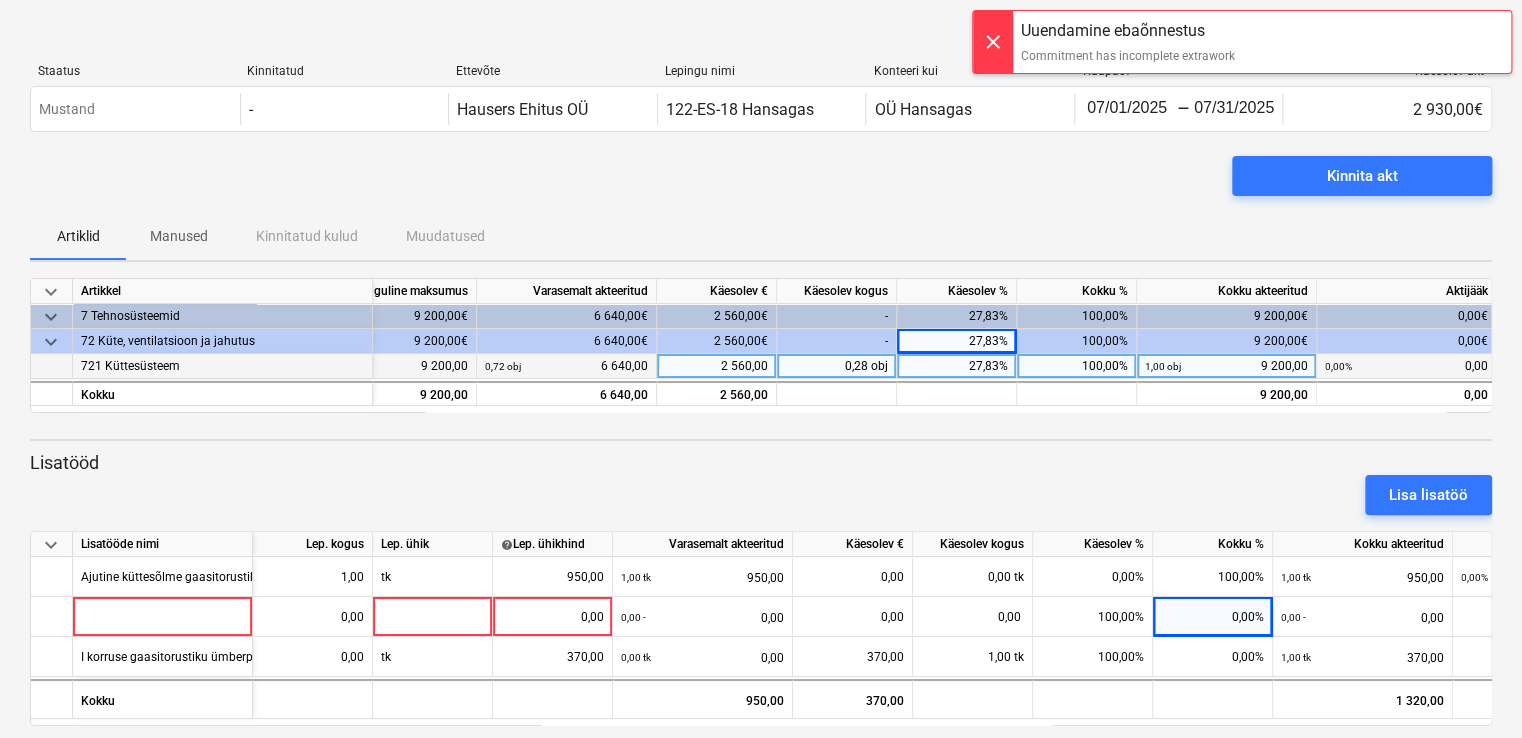 click on "Lisa lisatöö" at bounding box center [761, 495] 